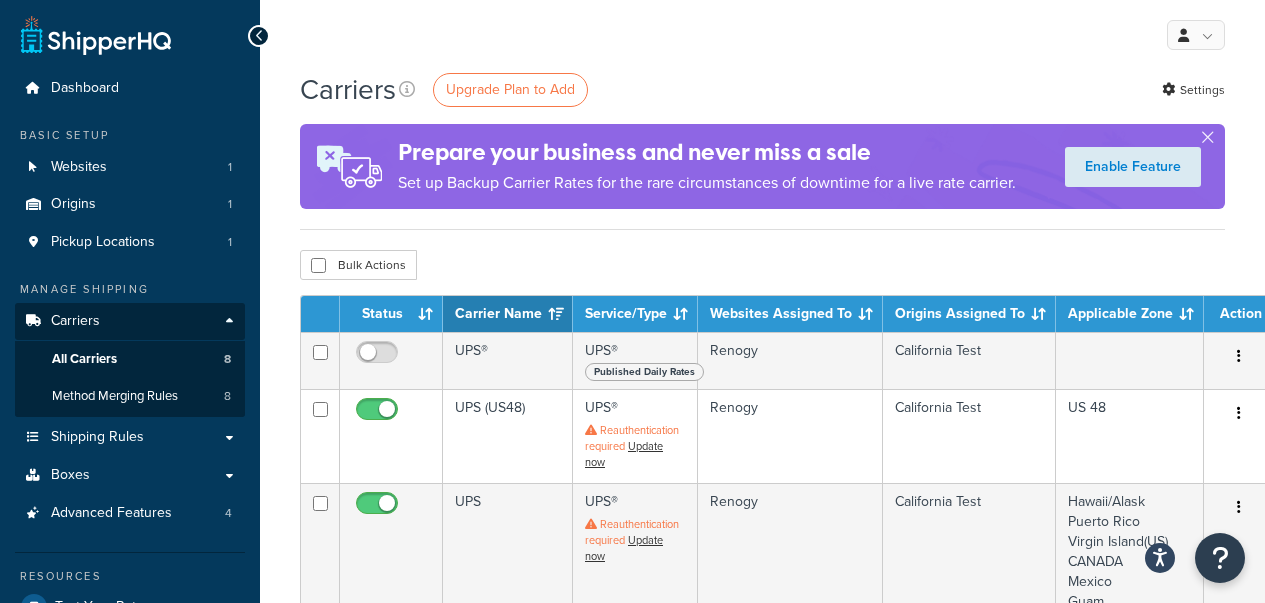 scroll, scrollTop: 0, scrollLeft: 0, axis: both 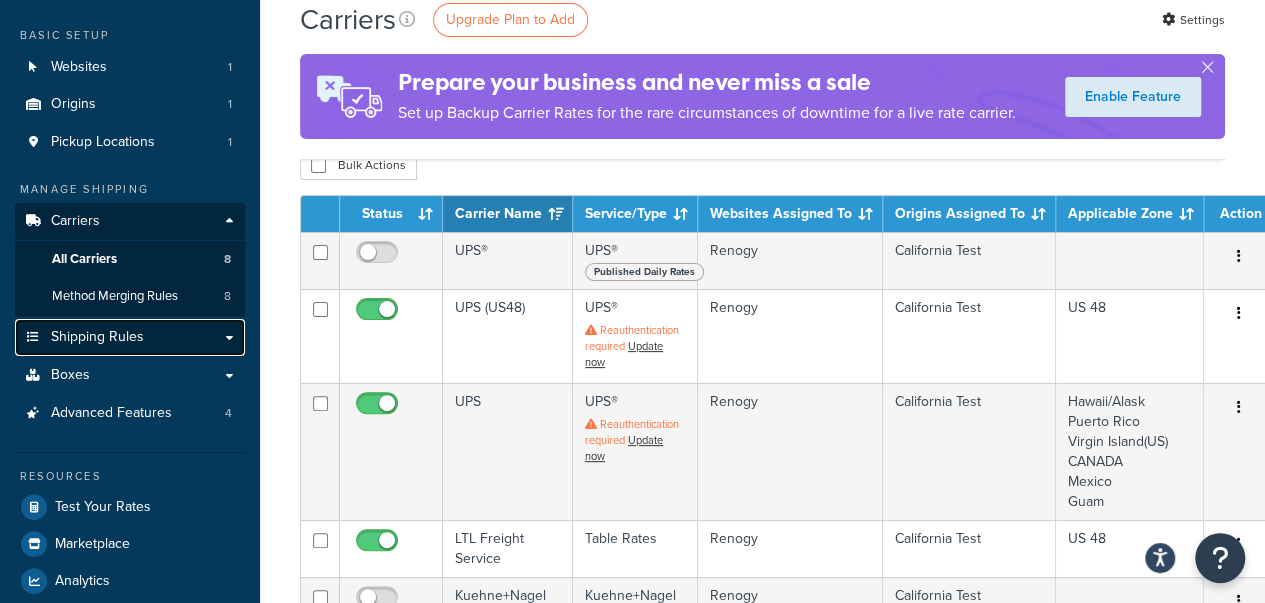 click on "Shipping Rules" at bounding box center (130, 337) 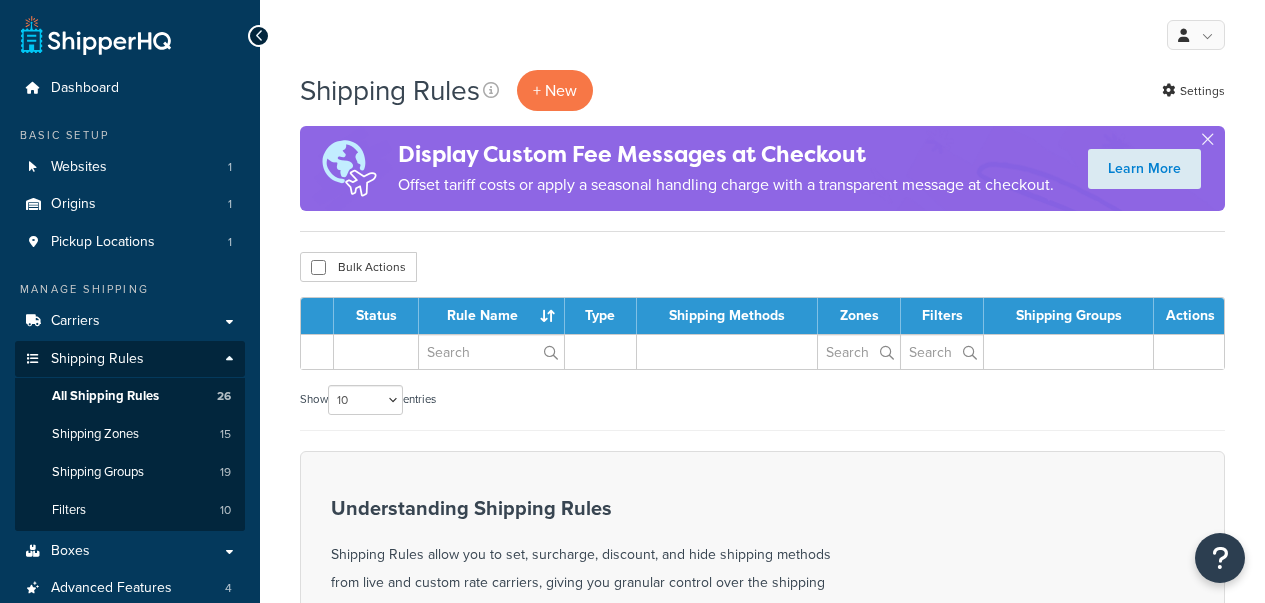 scroll, scrollTop: 0, scrollLeft: 0, axis: both 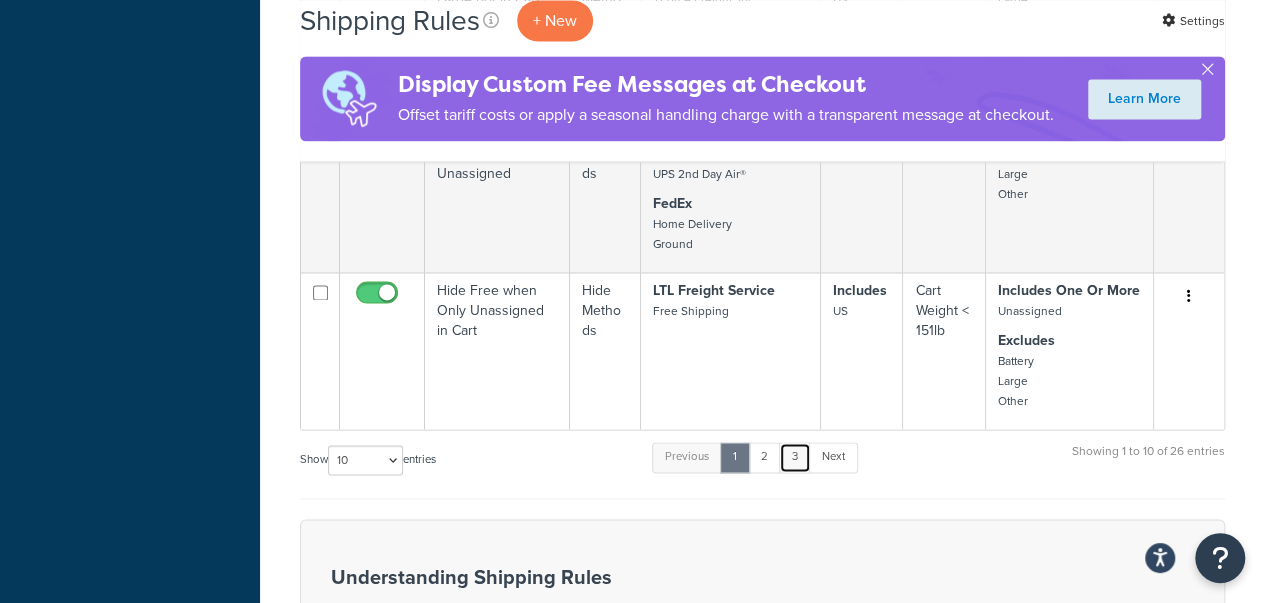 click on "3" at bounding box center (795, 457) 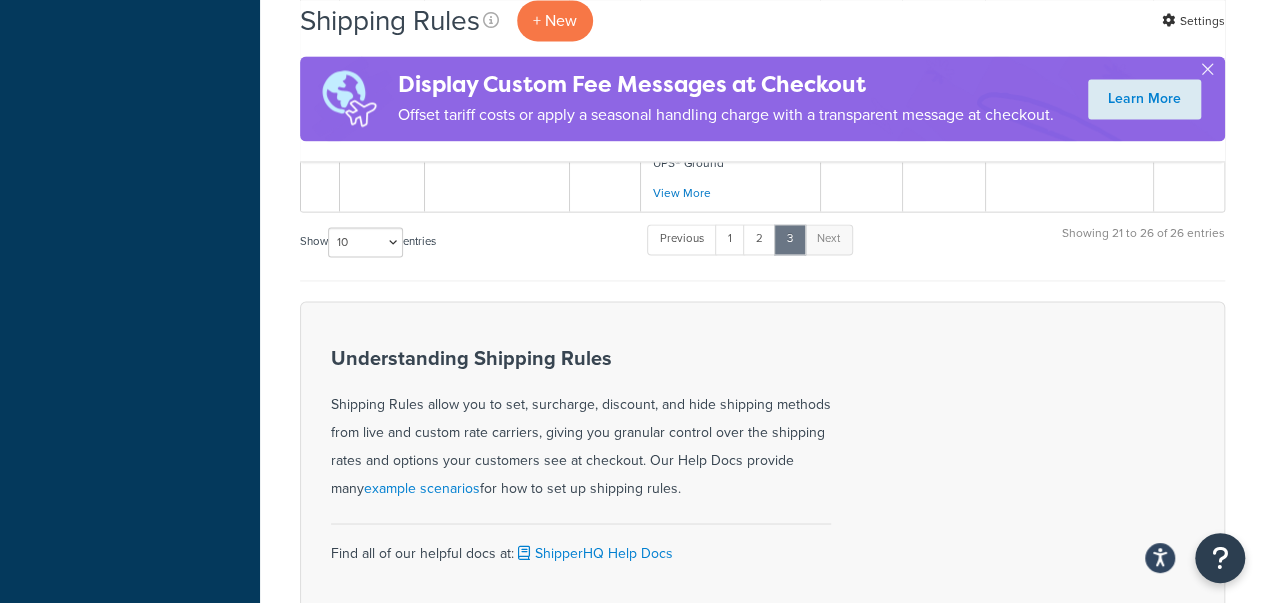 scroll, scrollTop: 1200, scrollLeft: 0, axis: vertical 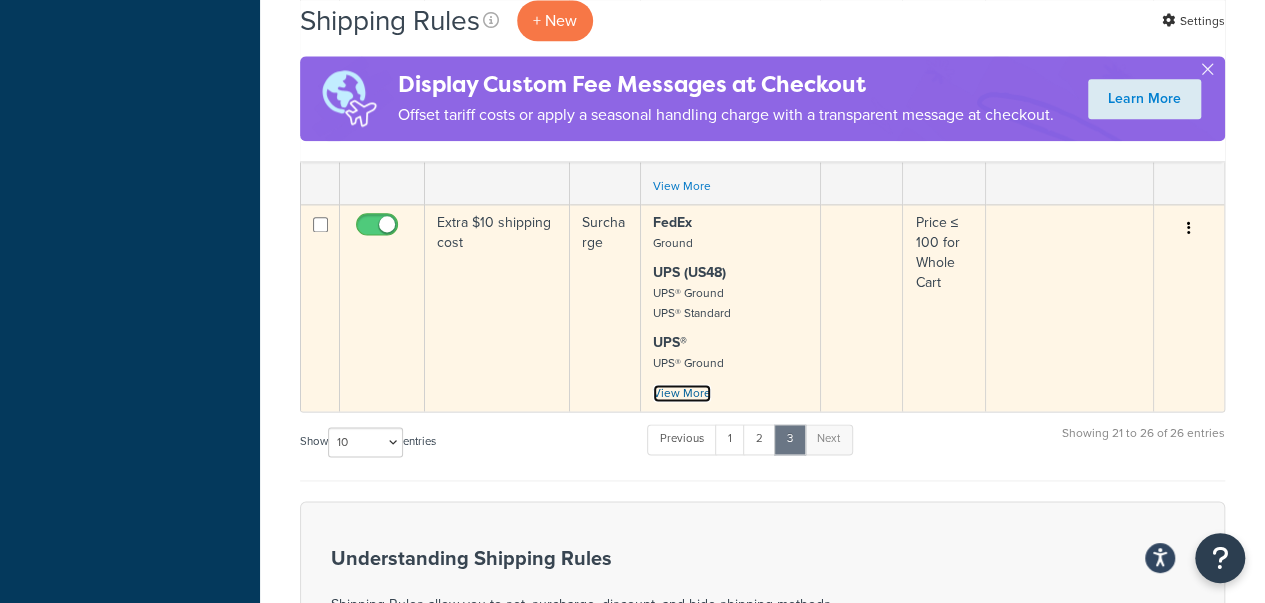 click on "View More" at bounding box center (682, 393) 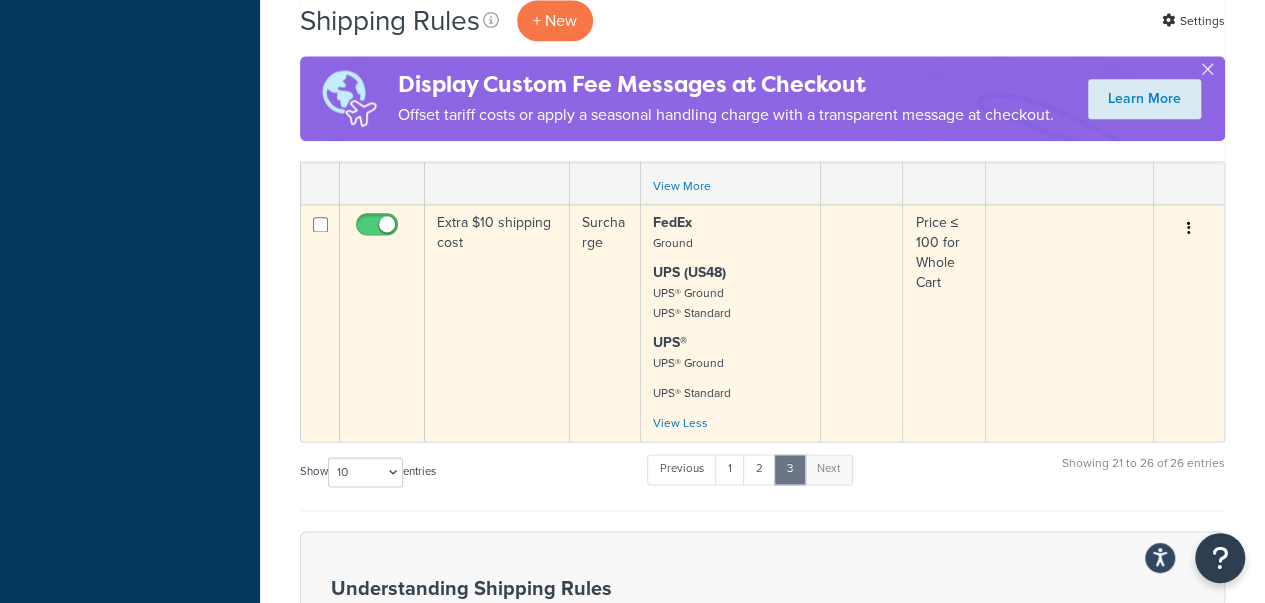 click at bounding box center [1189, 228] 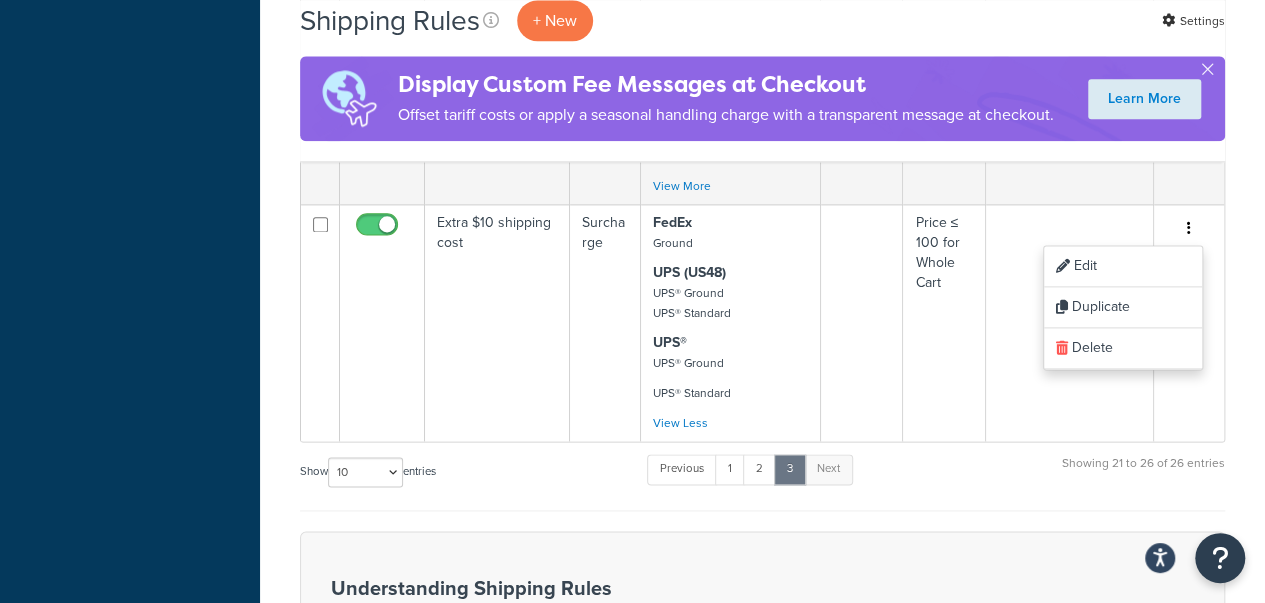 click on "Dashboard
Basic Setup
Websites
1
Origins
1
Pickup Locations
1
Manage Shipping
Carriers
Carriers
All Carriers
8
Method Merging Rules
8
Shipping Rules
26" at bounding box center [130, 37] 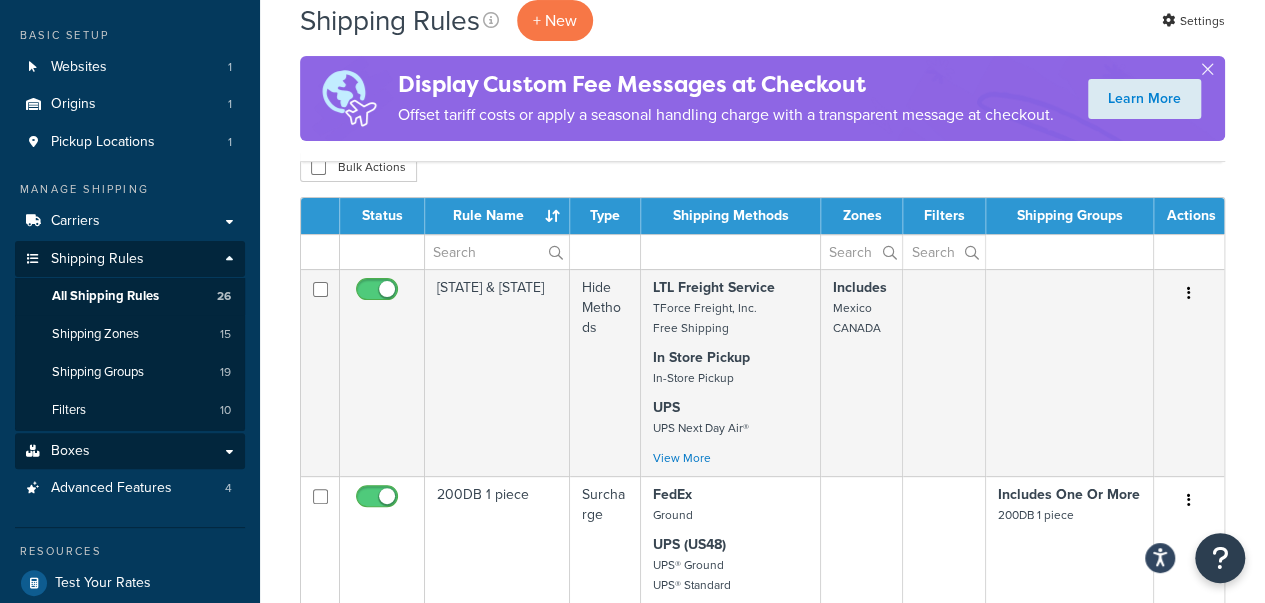 scroll, scrollTop: 200, scrollLeft: 0, axis: vertical 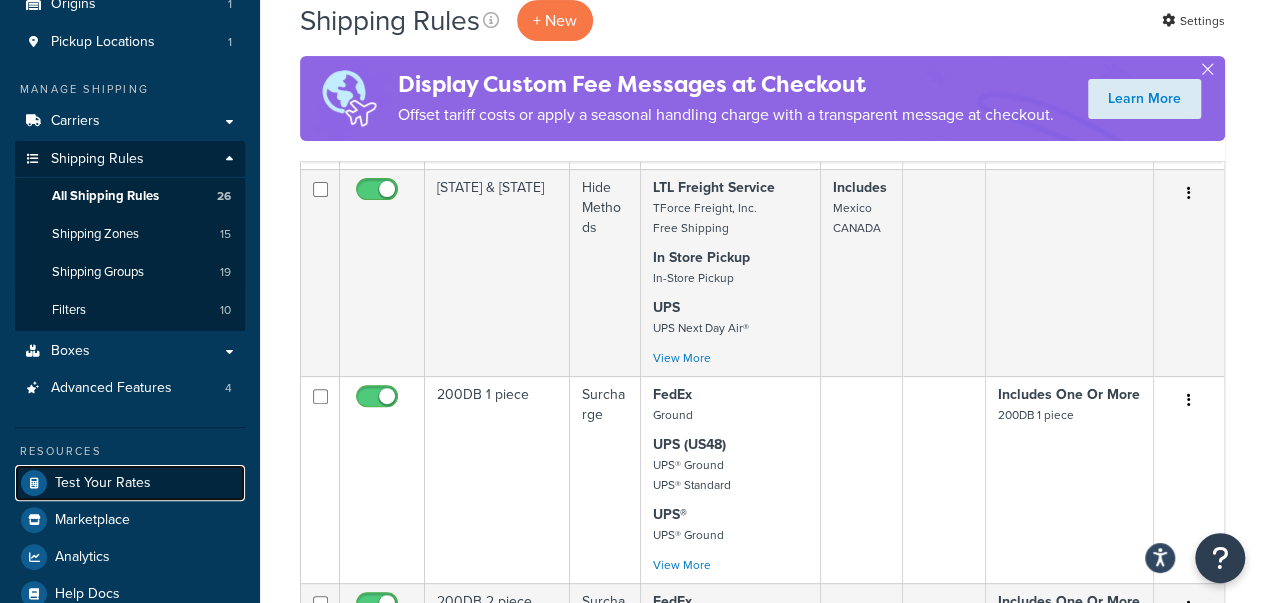 click on "Test Your Rates" at bounding box center (103, 483) 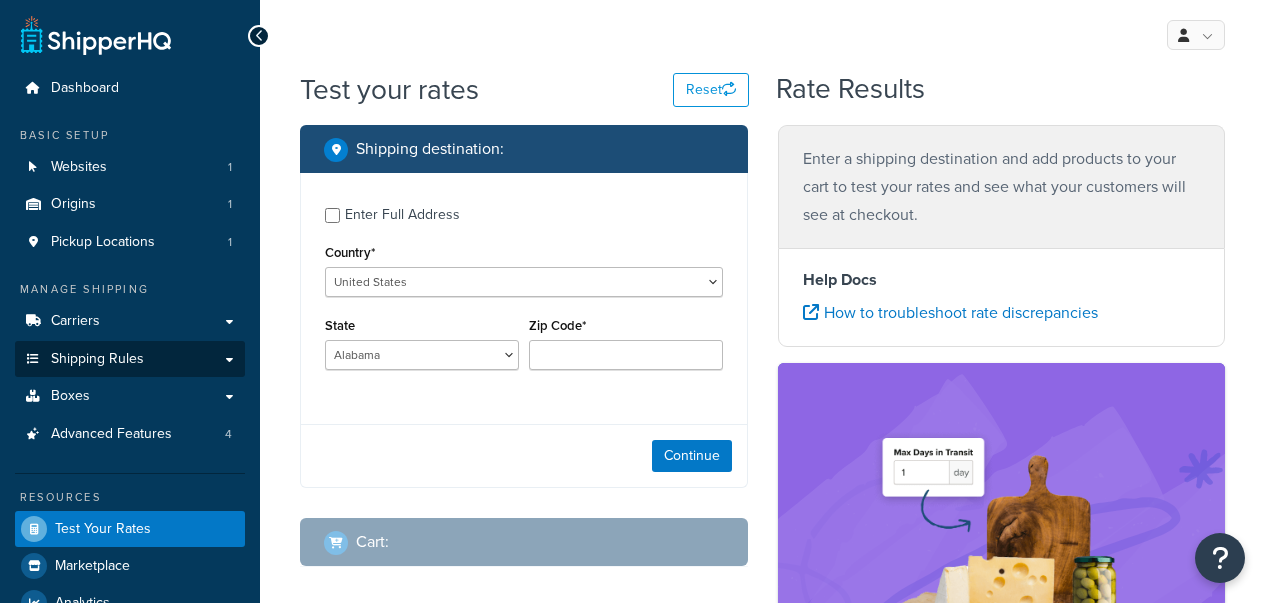scroll, scrollTop: 0, scrollLeft: 0, axis: both 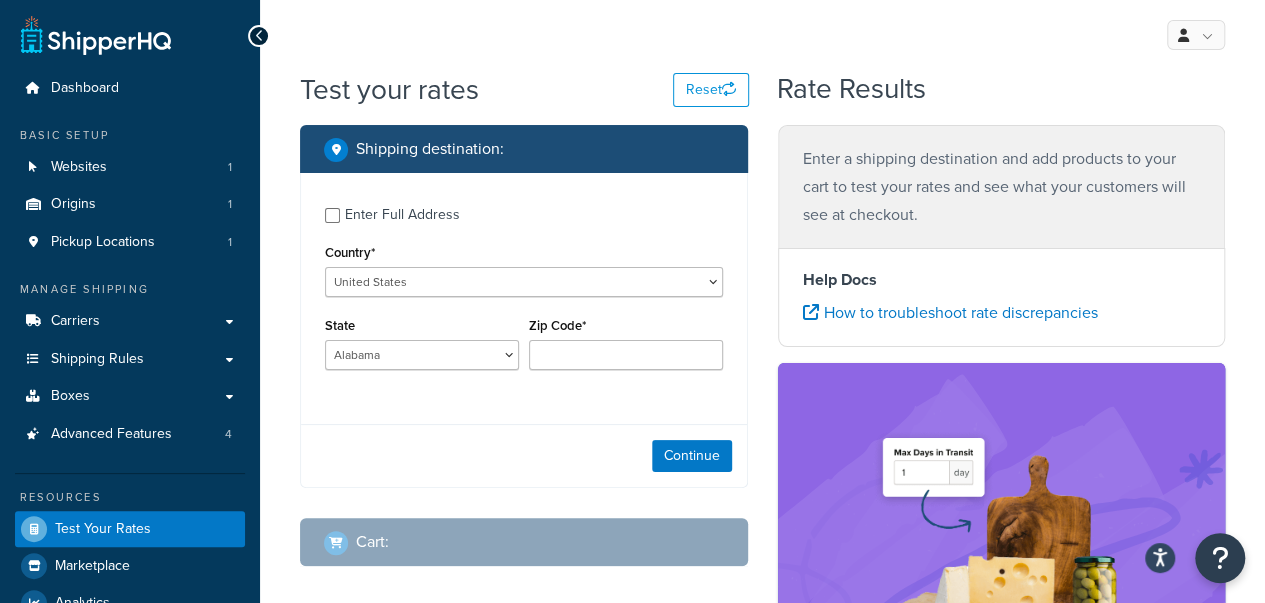 click on "Enter a shipping destination and add products to your cart to test your rates and see what your customers will see at checkout. Help Docs How to troubleshoot rate discrepancies Convert more carts with delivery date & time 82% of online shoppers prefer to buy from retailers who show estimated delivery dates Activate Delivery Date & Time" at bounding box center (1002, 569) 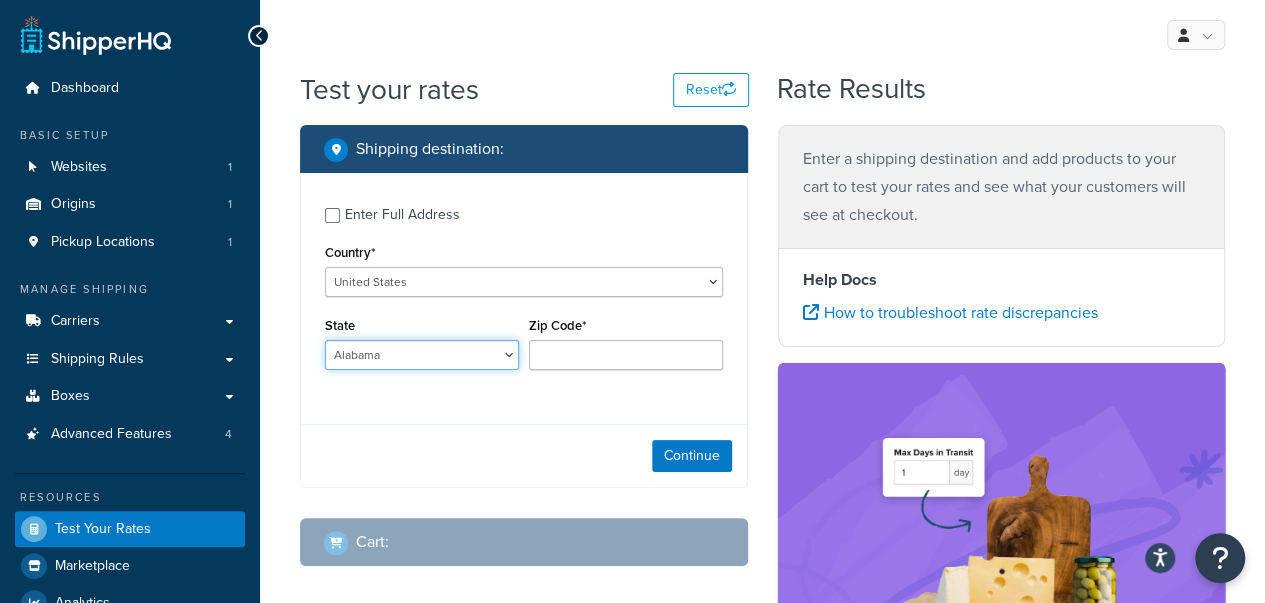 click on "Alabama  Alaska  American Samoa  Arizona  Arkansas  Armed Forces Americas  Armed Forces Europe, Middle East, Africa, Canada  Armed Forces Pacific  California  Colorado  Connecticut  Delaware  District of Columbia  Federated States of Micronesia  Florida  Georgia  Guam  Hawaii  Idaho  Illinois  Indiana  Iowa  Kansas  Kentucky  Louisiana  Maine  Marshall Islands  Maryland  Massachusetts  Michigan  Minnesota  Mississippi  Missouri  Montana  Nebraska  Nevada  New Hampshire  New Jersey  New Mexico  New York  North Carolina  North Dakota  Northern Mariana Islands  Ohio  Oklahoma  Oregon  Palau  Pennsylvania  Puerto Rico  Rhode Island  South Carolina  South Dakota  Tennessee  Texas  United States Minor Outlying Islands  Utah  Vermont  Virgin Islands  Virginia  Washington  West Virginia  Wisconsin  Wyoming" at bounding box center [422, 355] 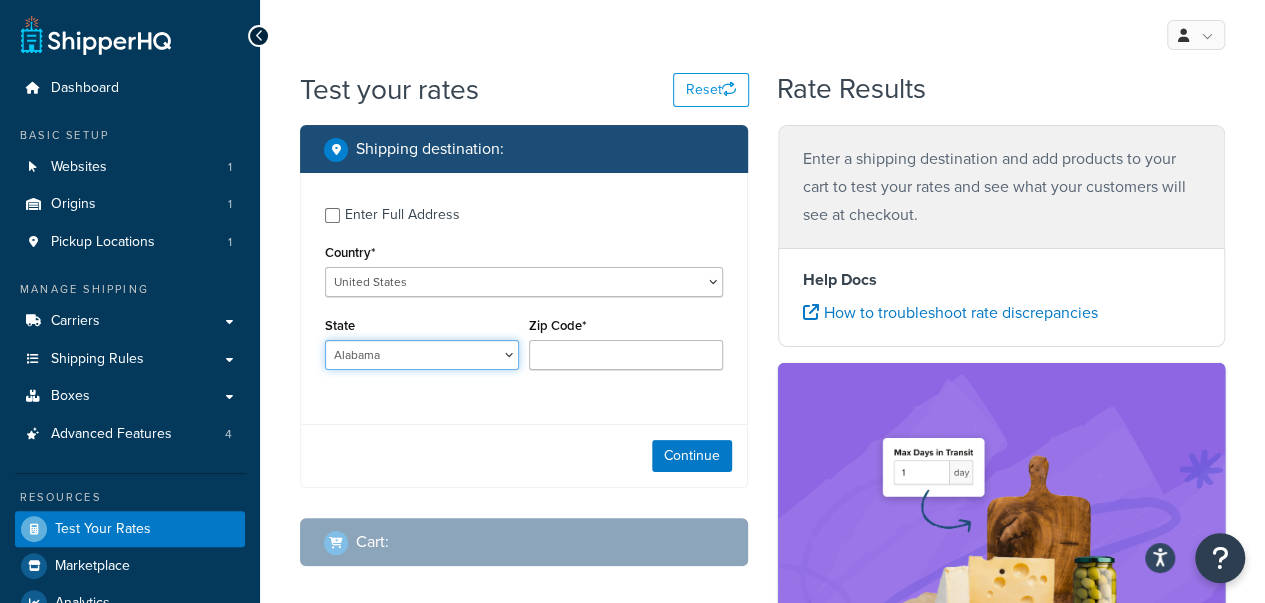 select on "CA" 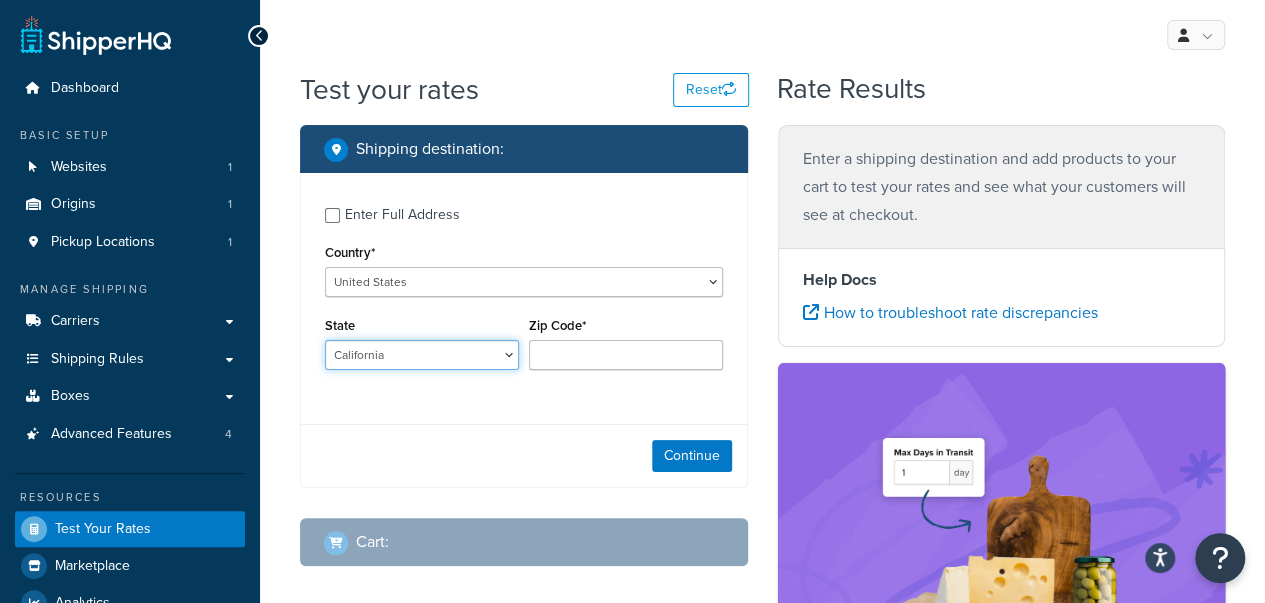 click on "Alabama  Alaska  American Samoa  Arizona  Arkansas  Armed Forces Americas  Armed Forces Europe, Middle East, Africa, Canada  Armed Forces Pacific  California  Colorado  Connecticut  Delaware  District of Columbia  Federated States of Micronesia  Florida  Georgia  Guam  Hawaii  Idaho  Illinois  Indiana  Iowa  Kansas  Kentucky  Louisiana  Maine  Marshall Islands  Maryland  Massachusetts  Michigan  Minnesota  Mississippi  Missouri  Montana  Nebraska  Nevada  New Hampshire  New Jersey  New Mexico  New York  North Carolina  North Dakota  Northern Mariana Islands  Ohio  Oklahoma  Oregon  Palau  Pennsylvania  Puerto Rico  Rhode Island  South Carolina  South Dakota  Tennessee  Texas  United States Minor Outlying Islands  Utah  Vermont  Virgin Islands  Virginia  Washington  West Virginia  Wisconsin  Wyoming" at bounding box center (422, 355) 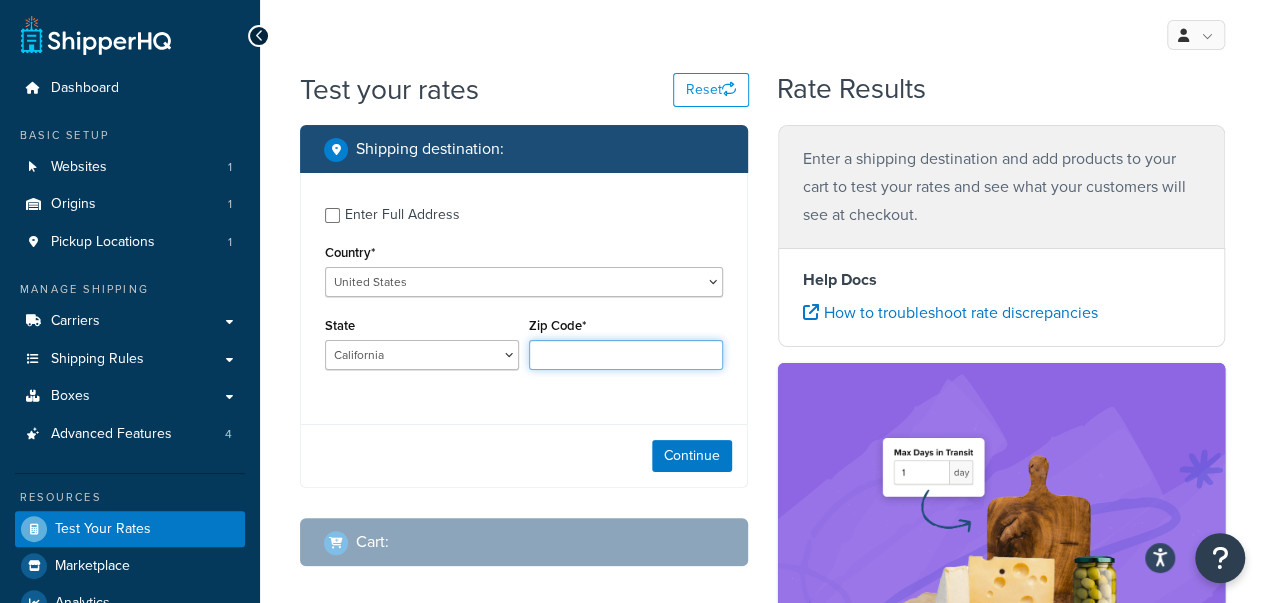 click on "Zip Code*" at bounding box center (626, 355) 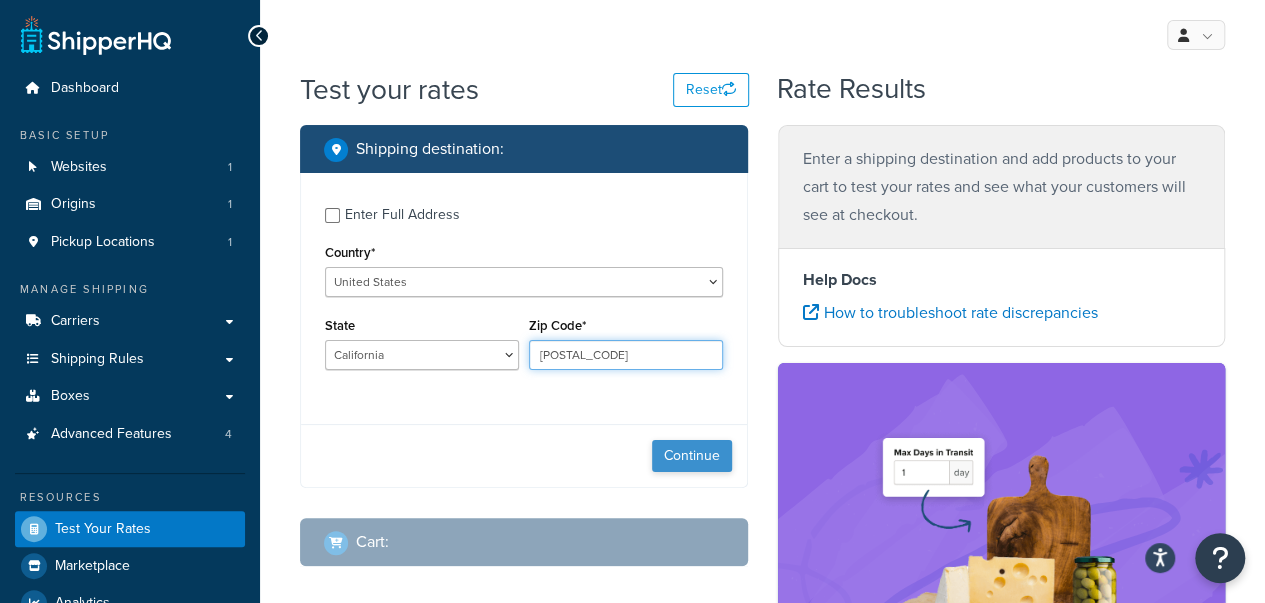 type on "92154" 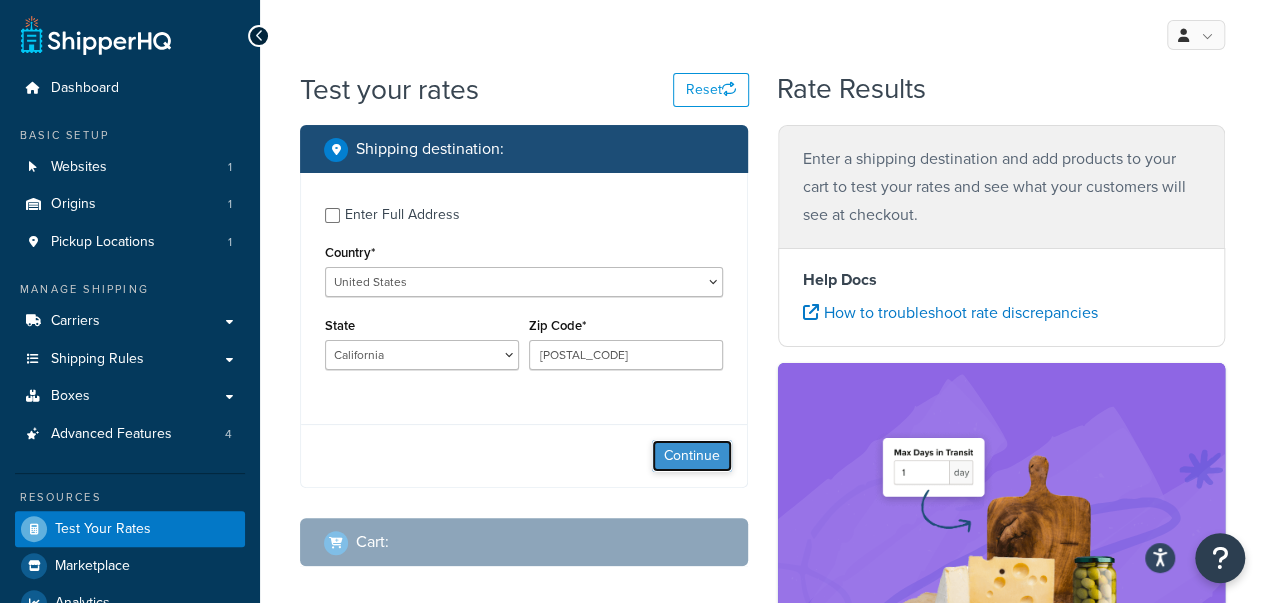 click on "Continue" at bounding box center [692, 456] 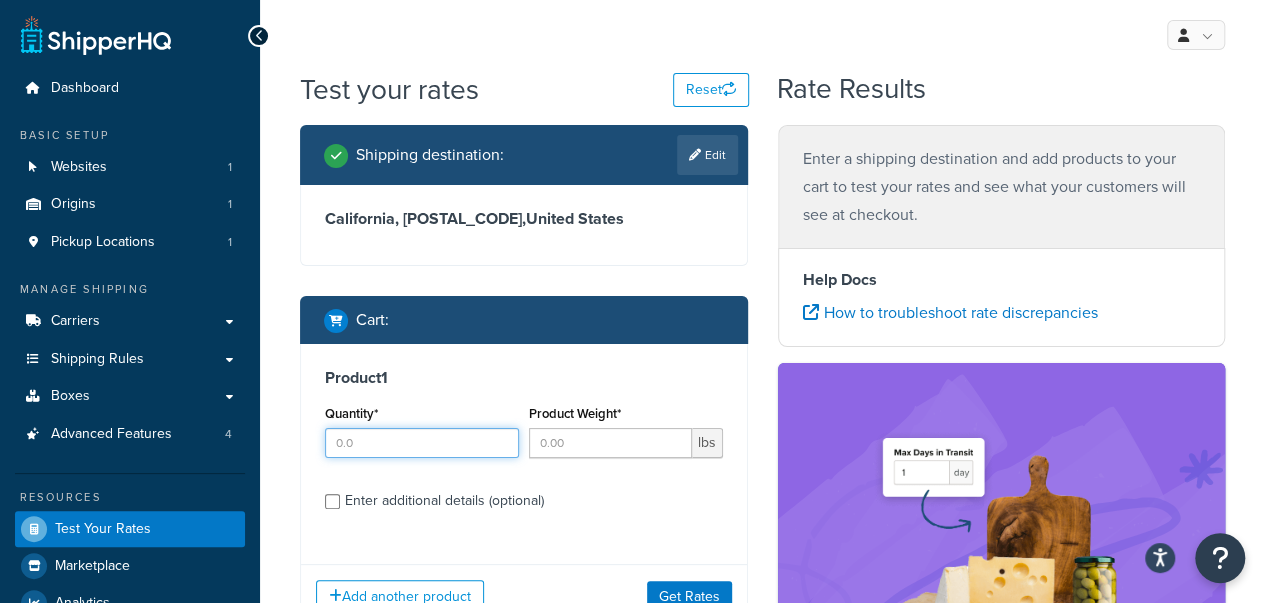 click on "Quantity*" at bounding box center (422, 443) 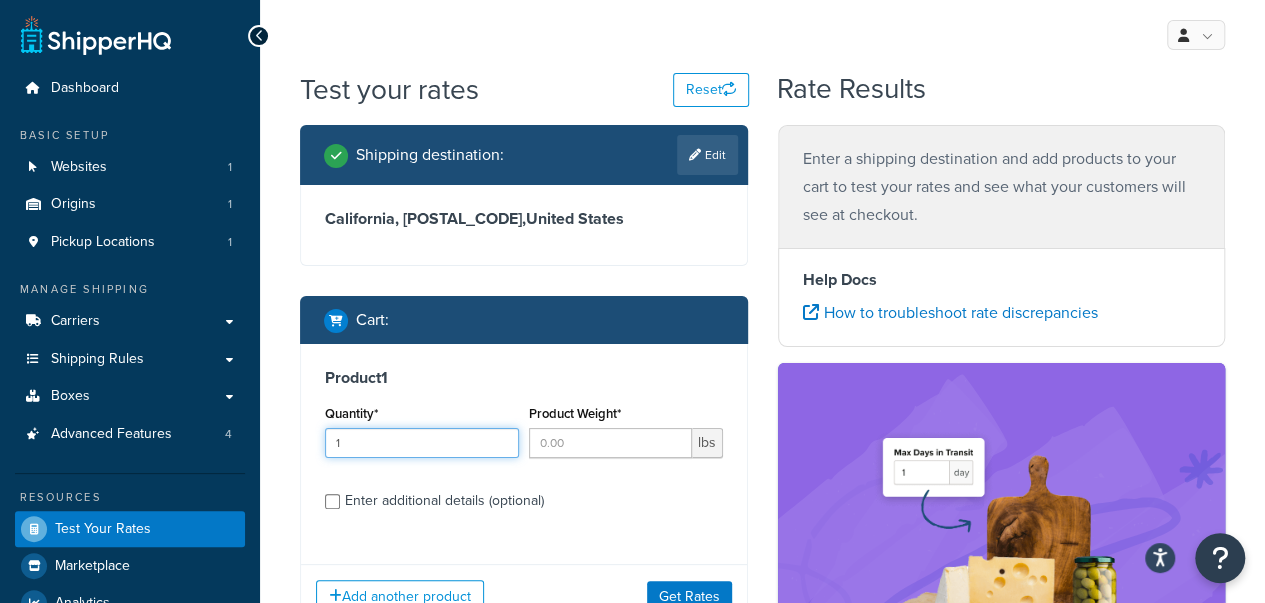 type on "1" 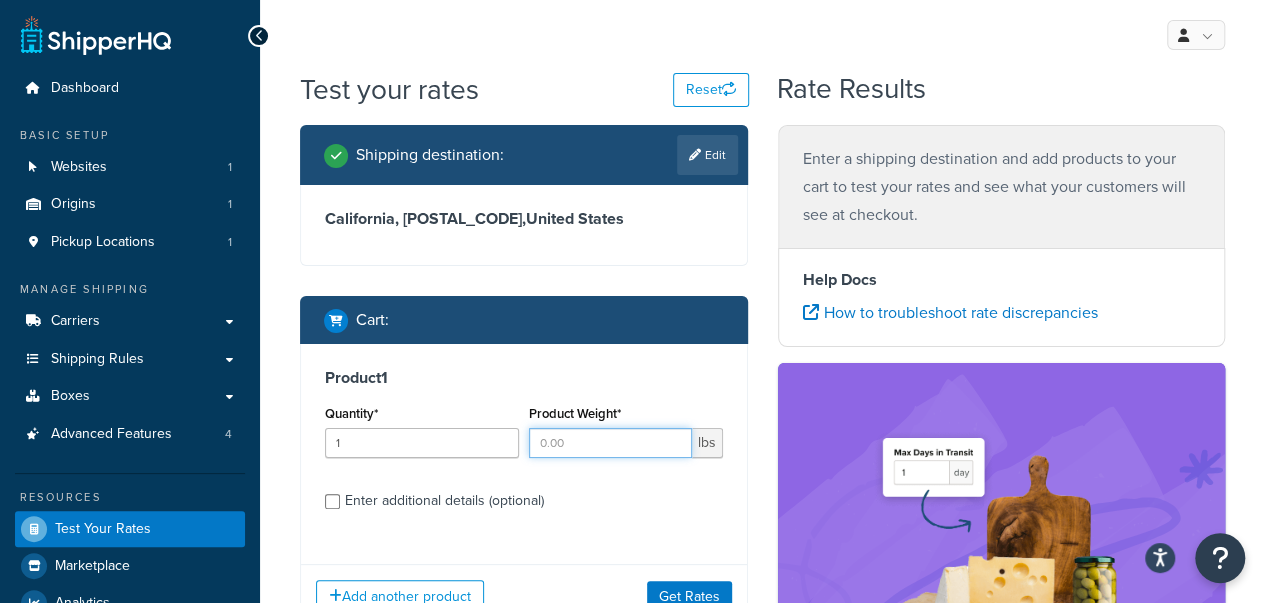 click on "Product Weight*" at bounding box center (610, 443) 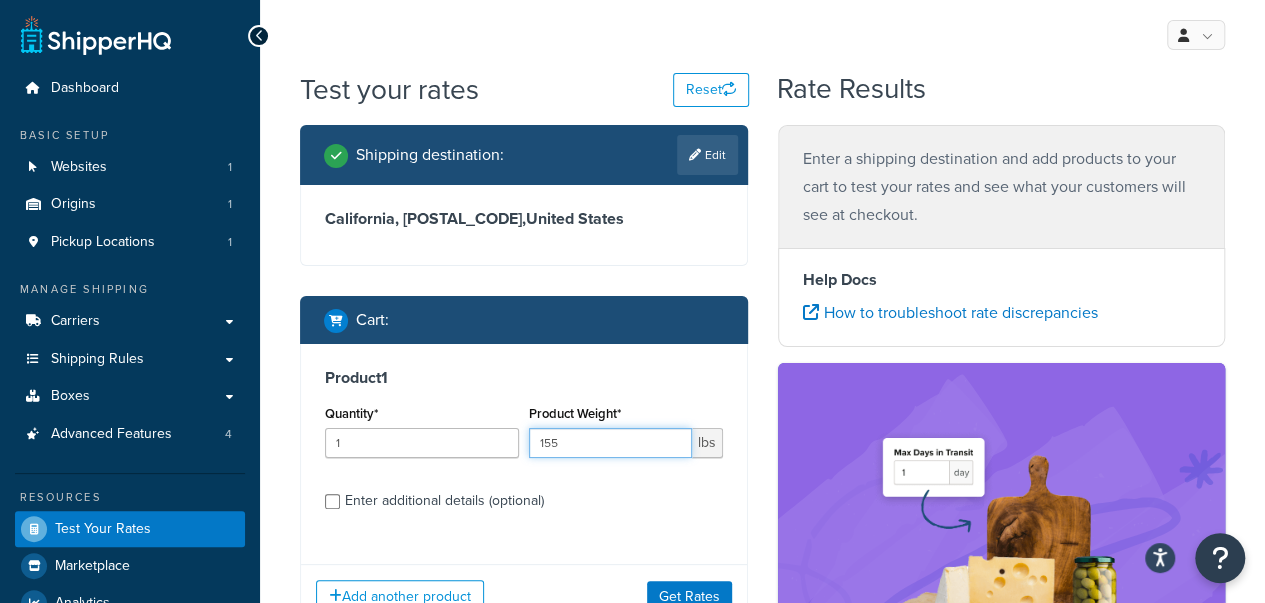 scroll, scrollTop: 100, scrollLeft: 0, axis: vertical 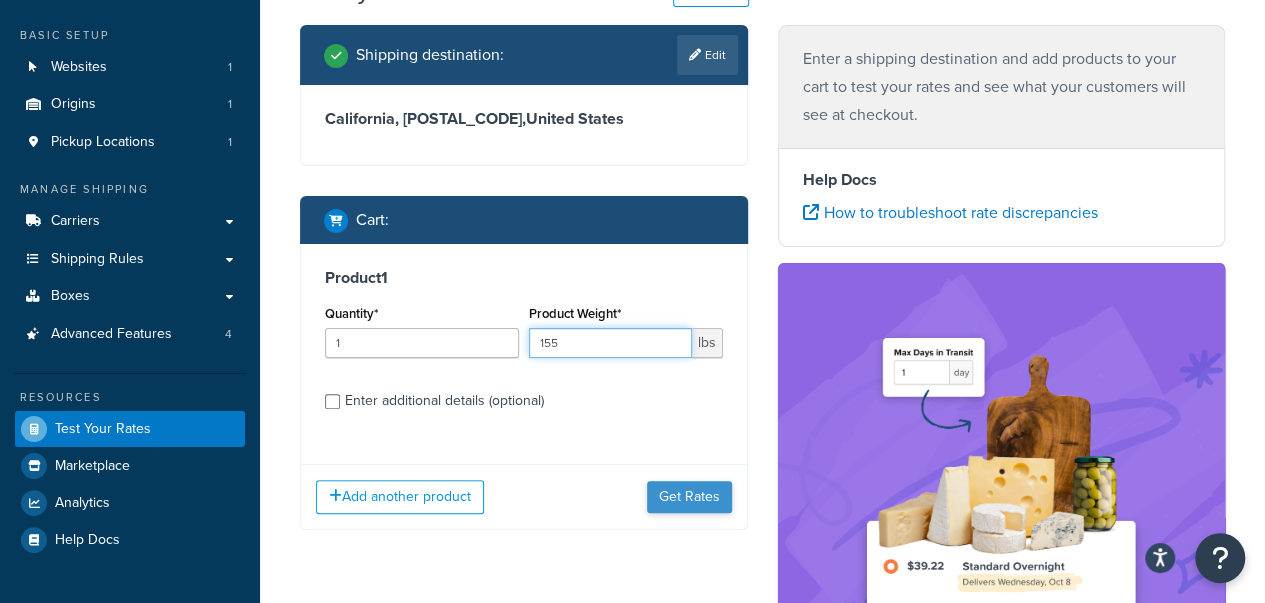 type on "155" 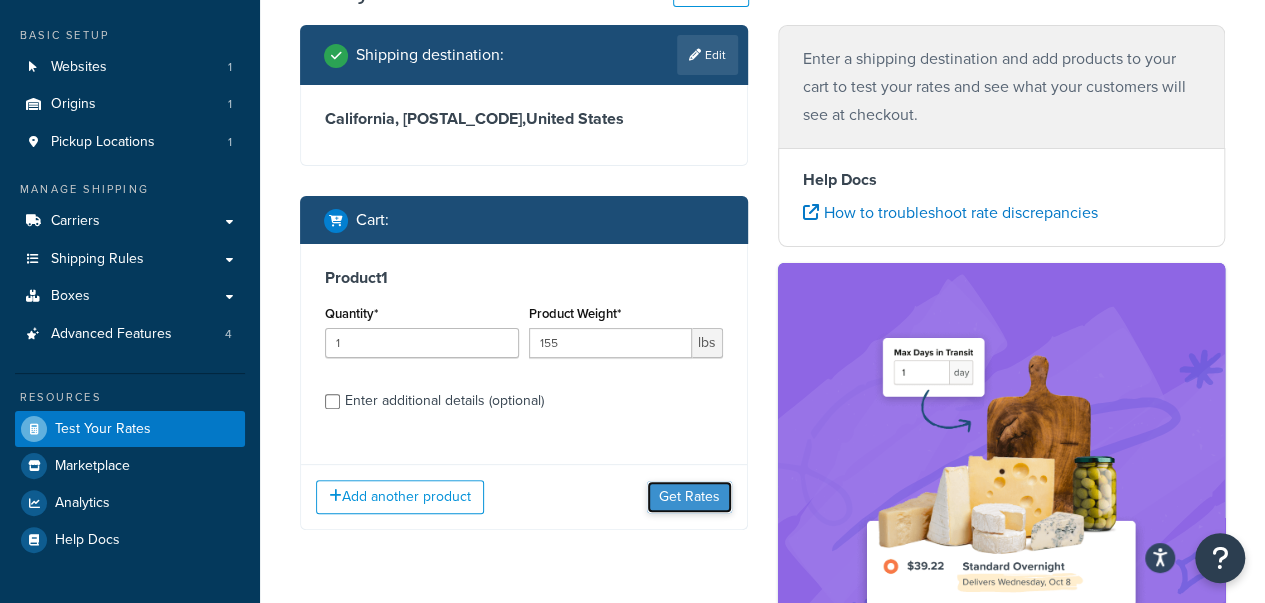 click on "Get Rates" at bounding box center [689, 497] 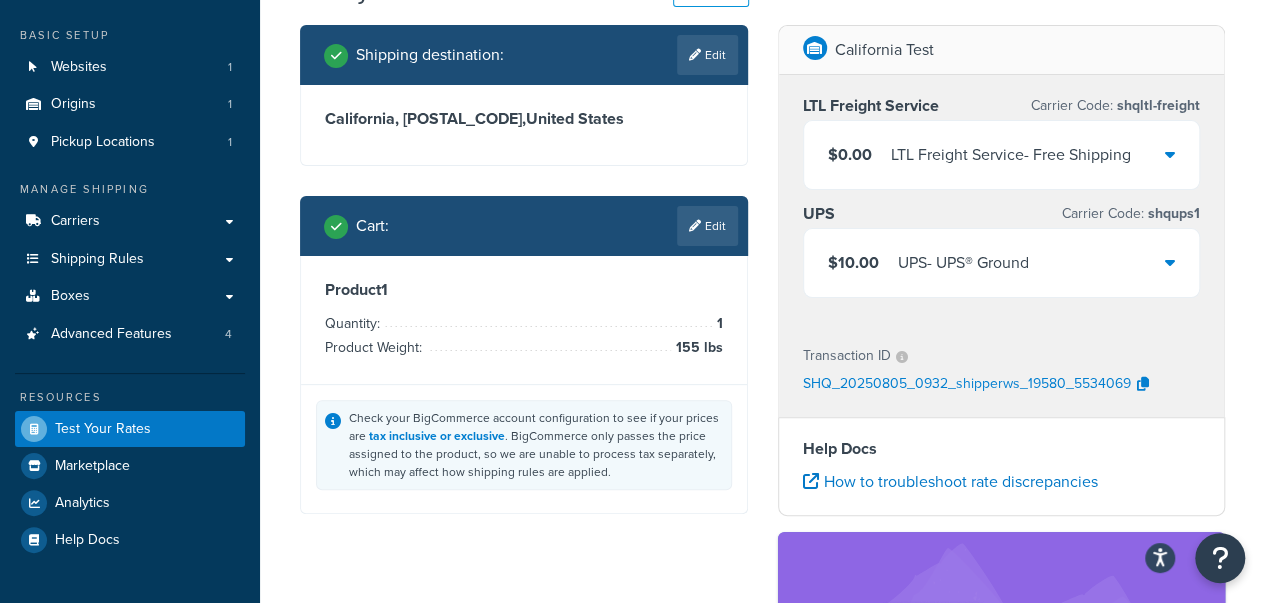scroll, scrollTop: 0, scrollLeft: 0, axis: both 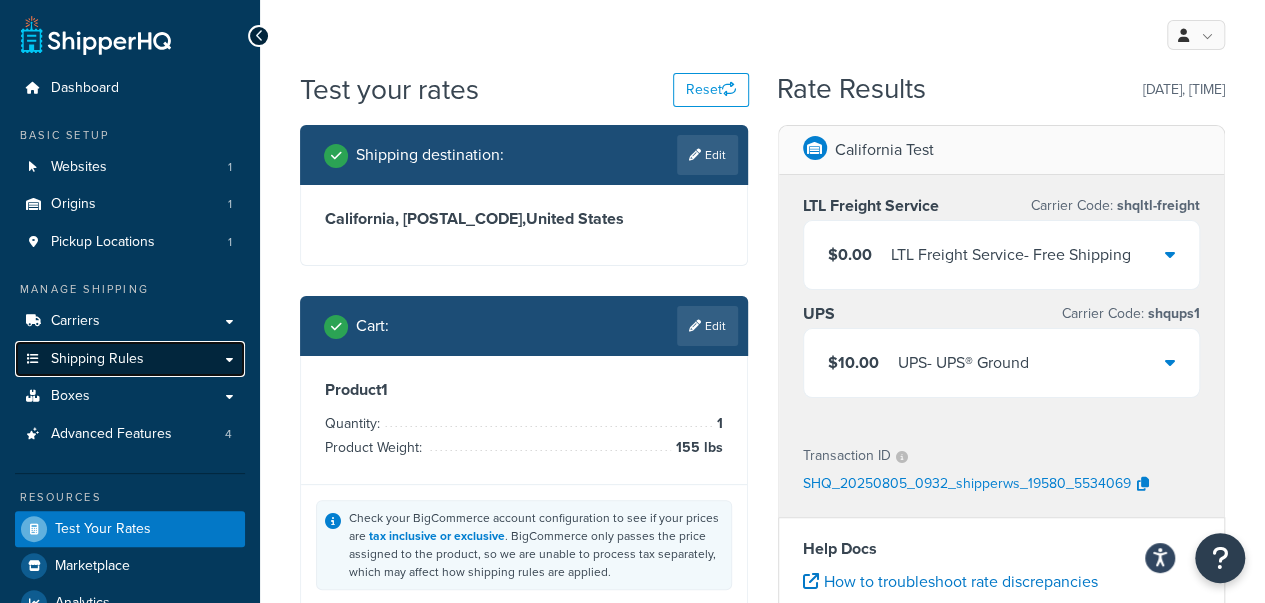 click on "Shipping Rules" at bounding box center [130, 359] 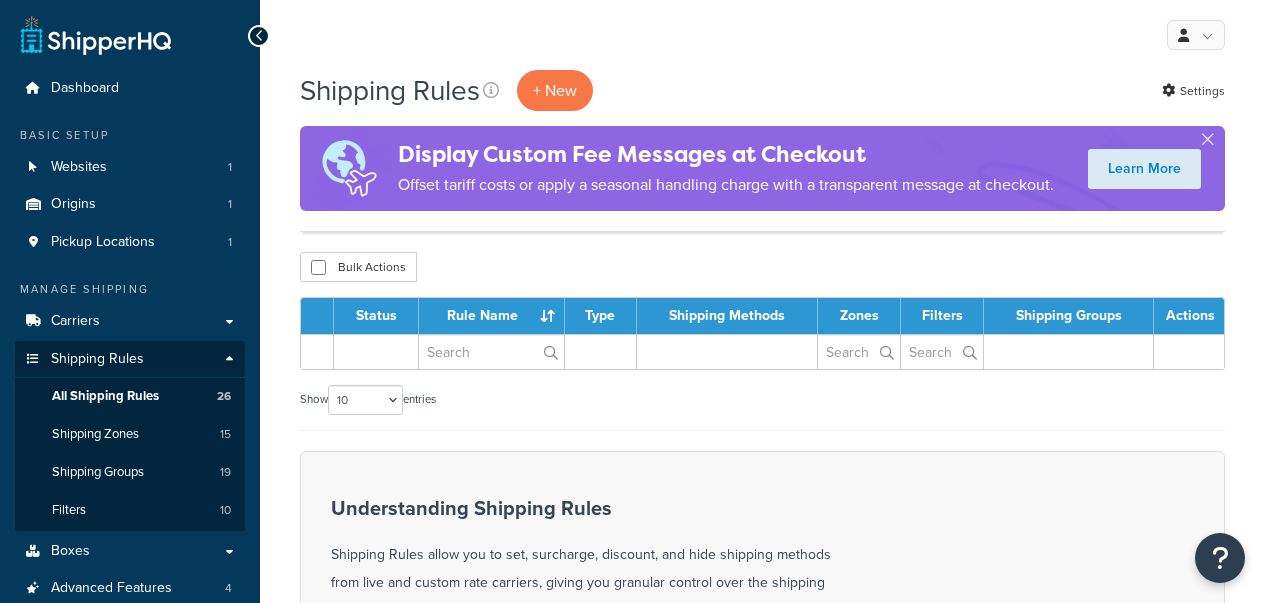 scroll, scrollTop: 233, scrollLeft: 0, axis: vertical 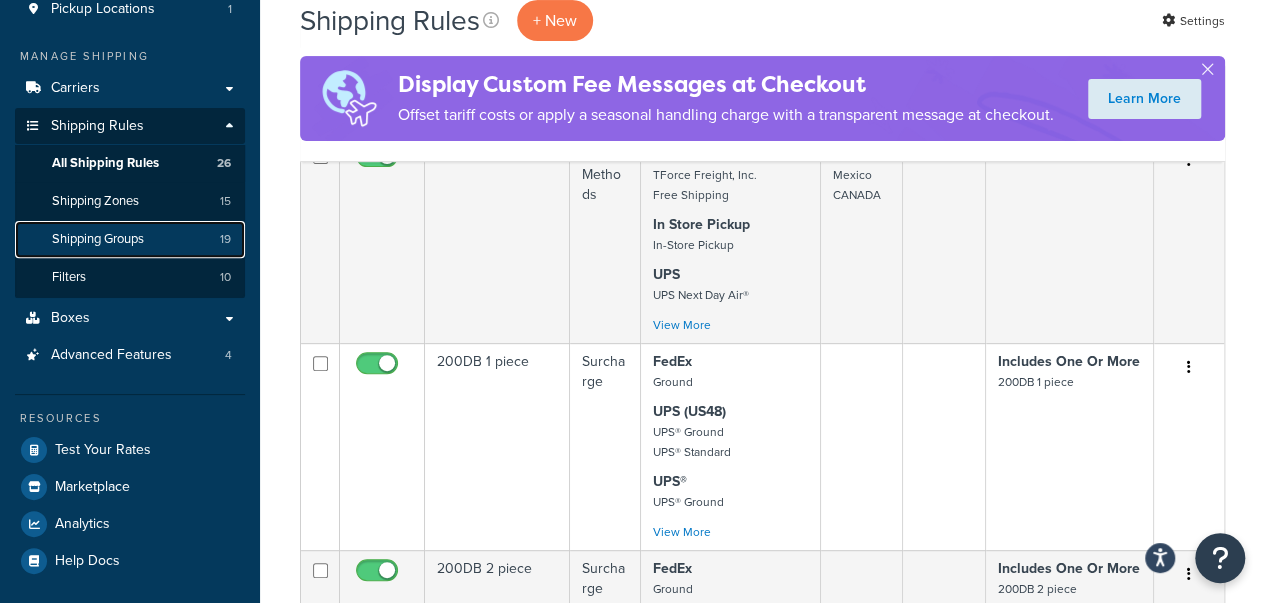 click on "Shipping Groups" at bounding box center [98, 239] 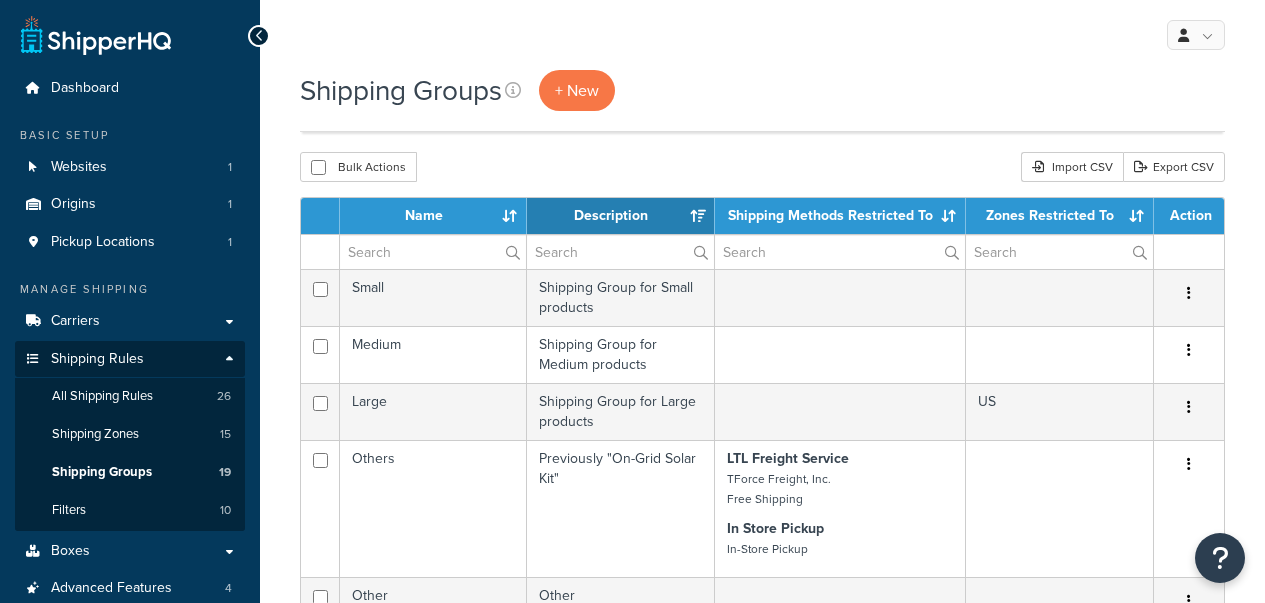 select on "15" 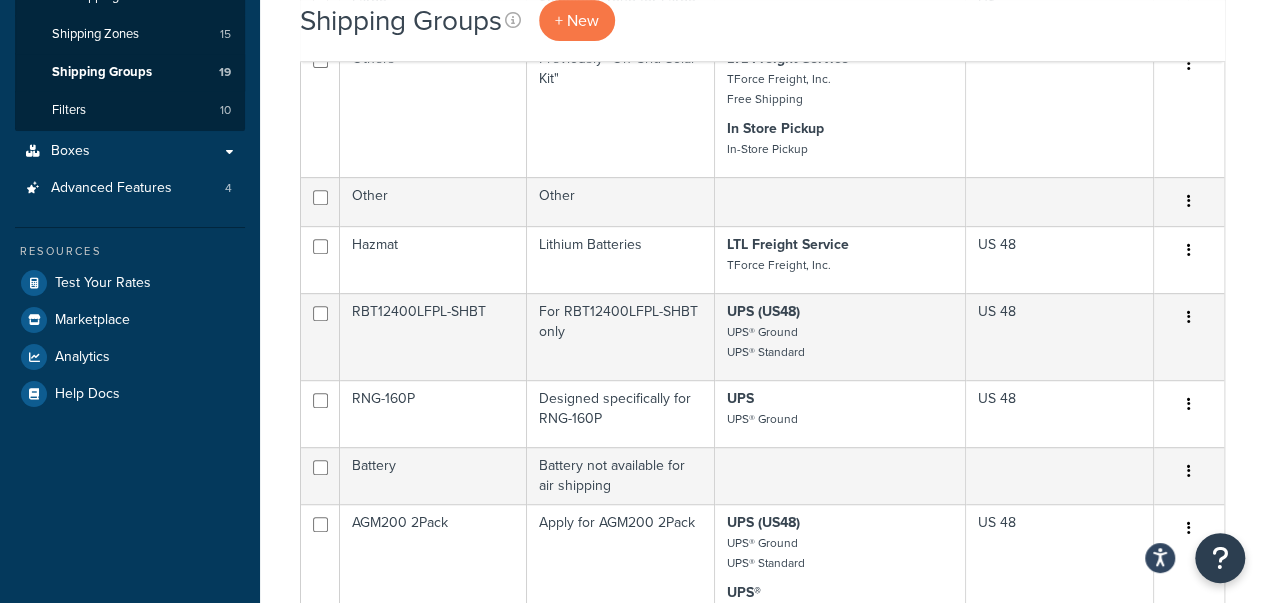 scroll, scrollTop: 100, scrollLeft: 0, axis: vertical 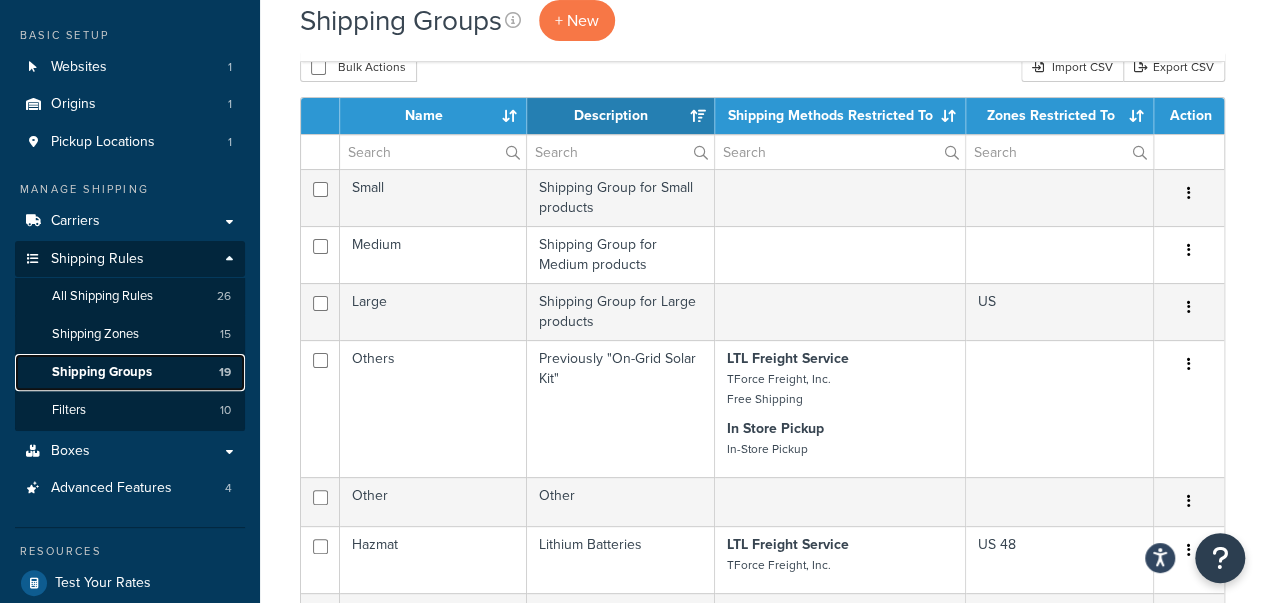 click on "Shipping Groups
19" at bounding box center (130, 372) 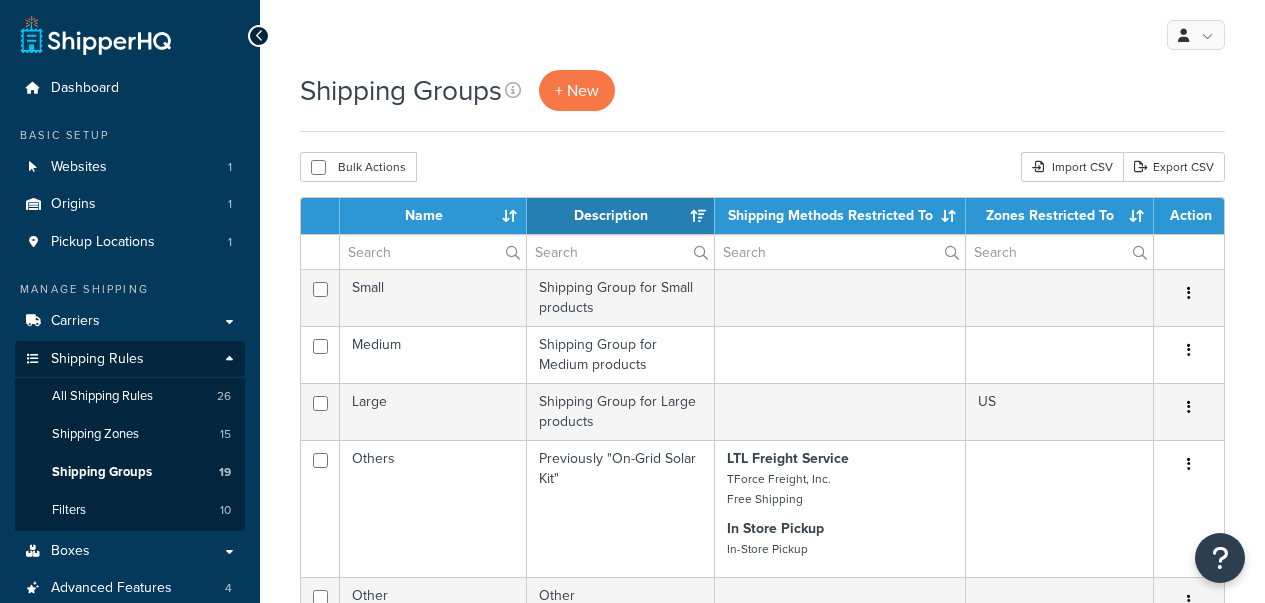 select on "15" 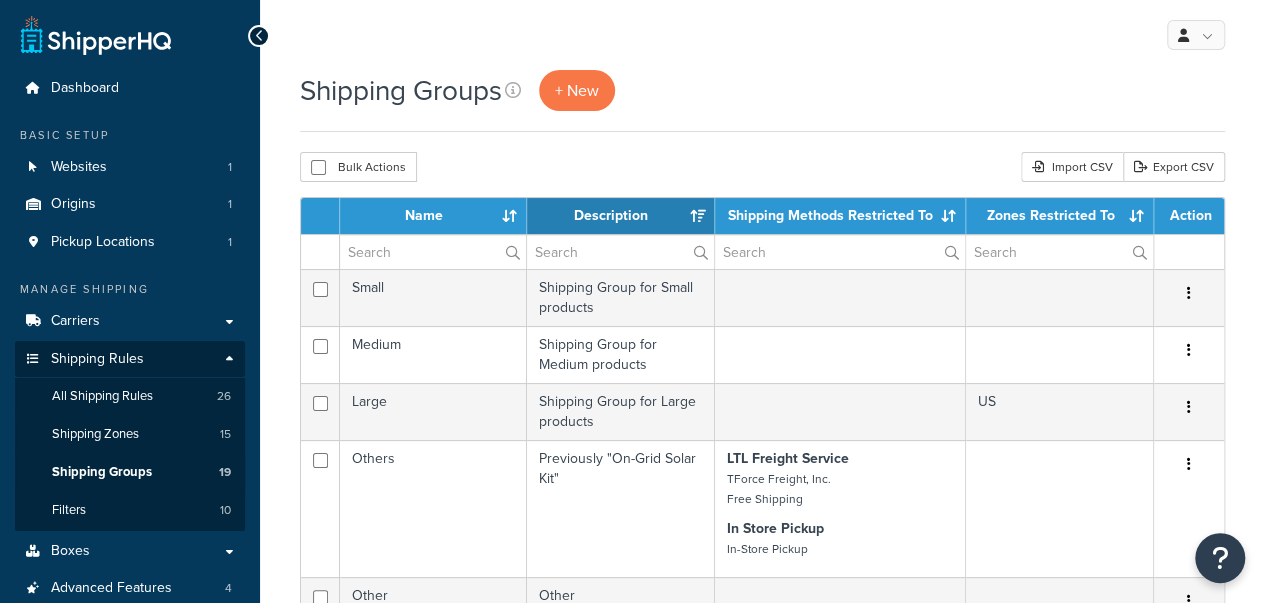 scroll, scrollTop: 0, scrollLeft: 0, axis: both 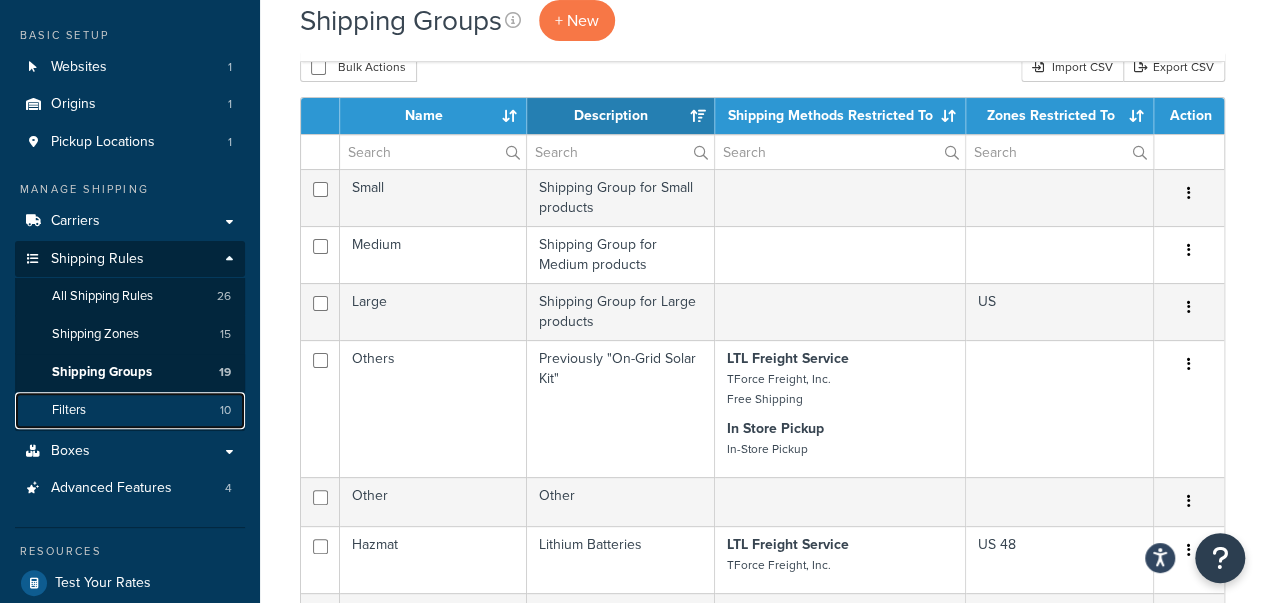 click on "Filters
10" at bounding box center [130, 410] 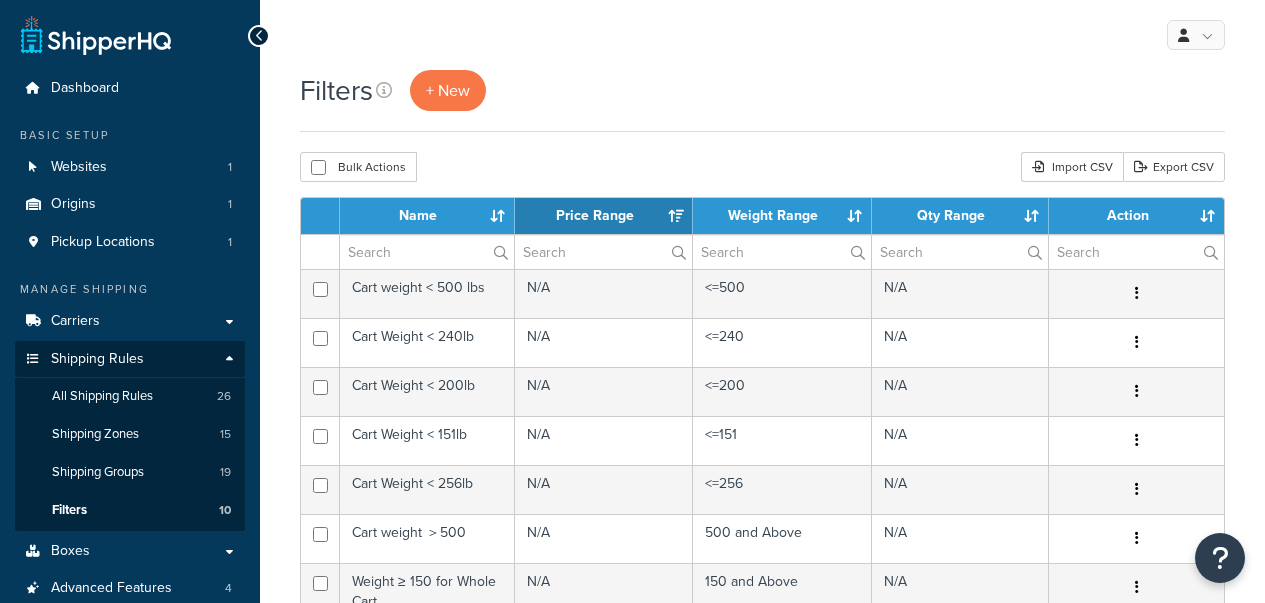 select on "15" 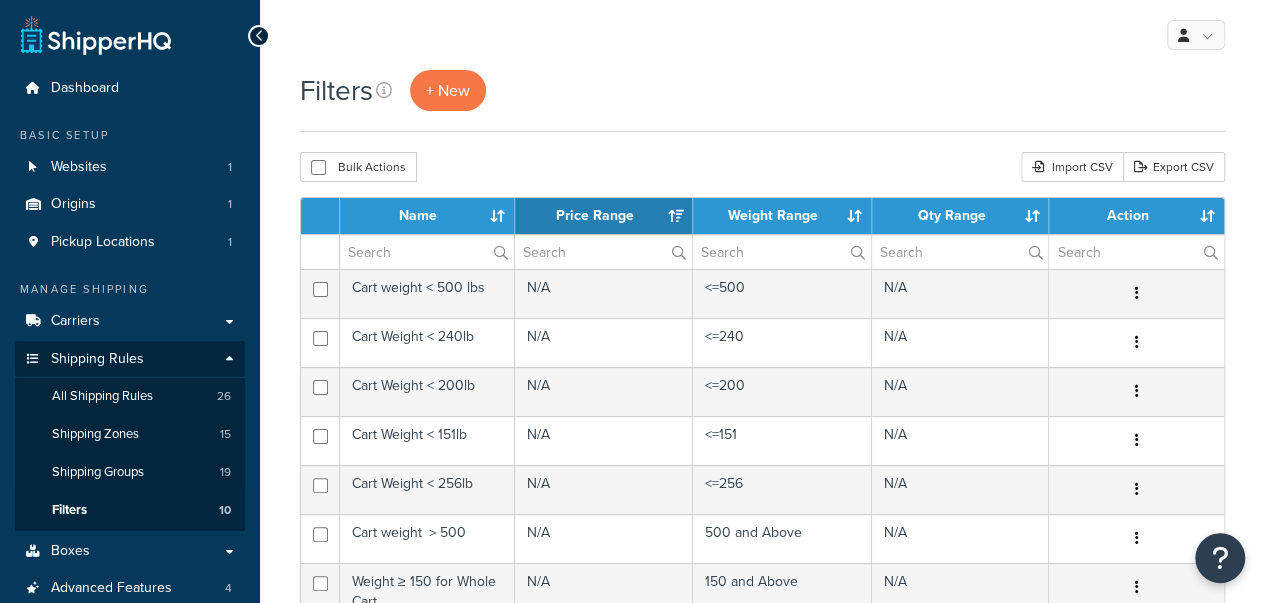 scroll, scrollTop: 0, scrollLeft: 0, axis: both 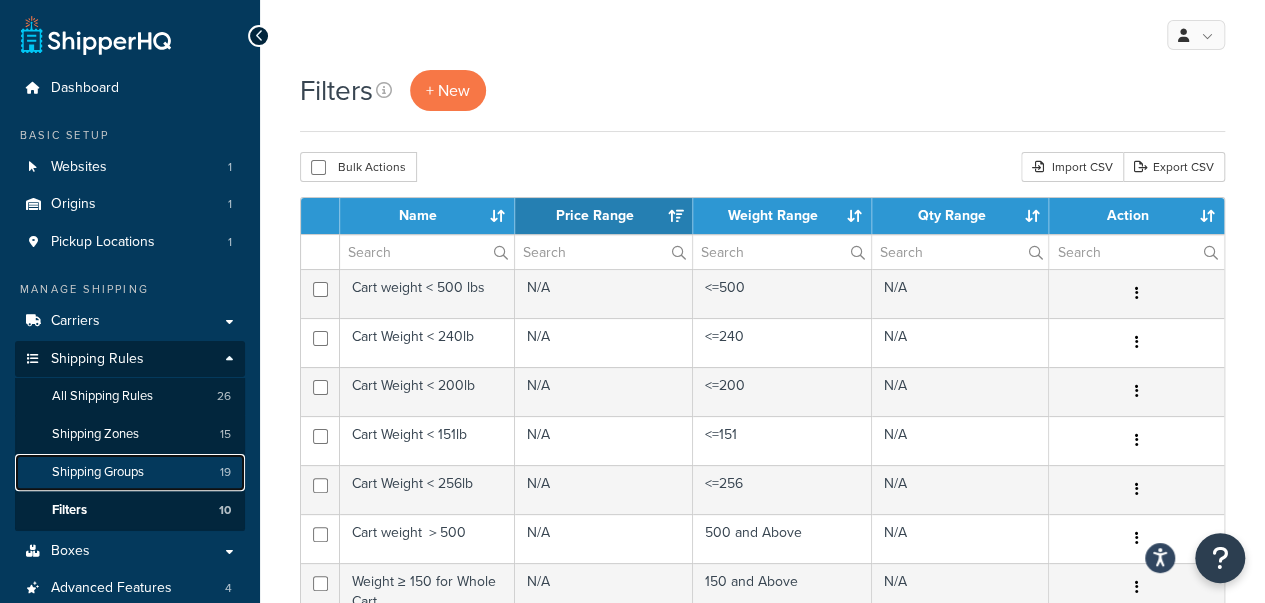 click on "Shipping Groups
19" at bounding box center (130, 472) 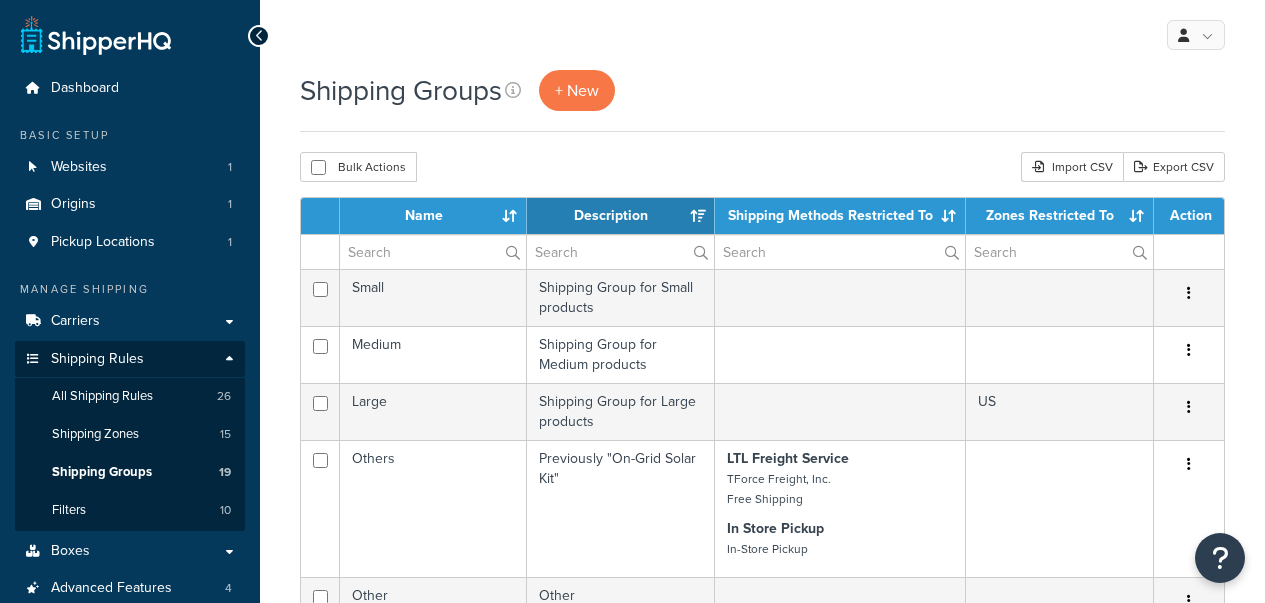select on "15" 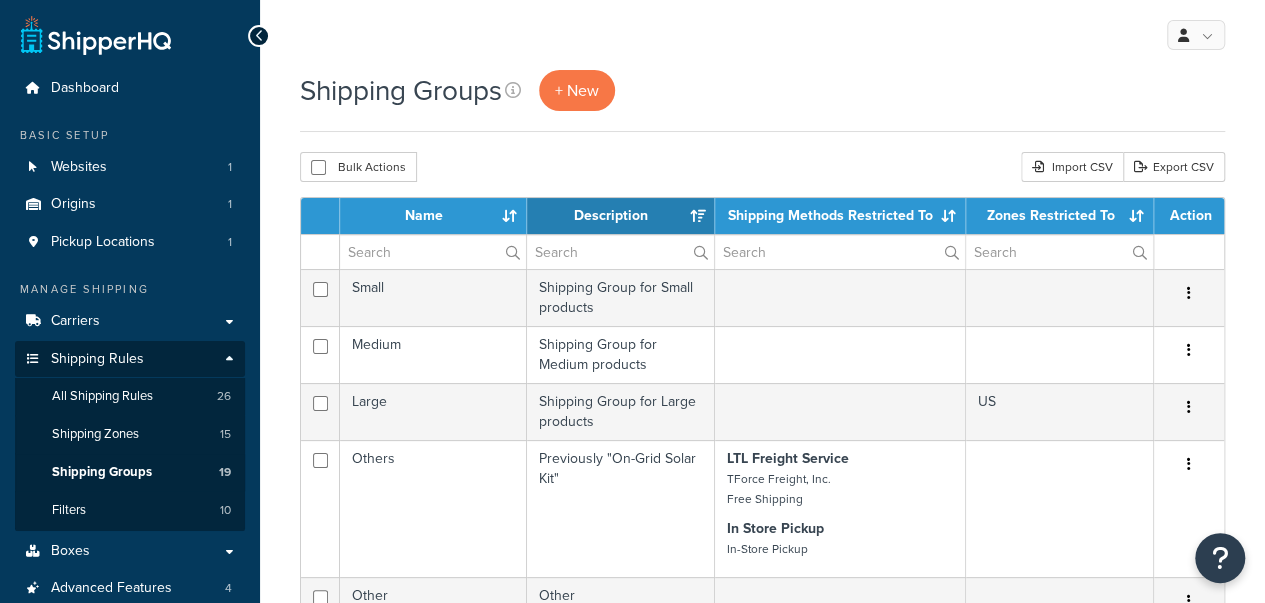 scroll, scrollTop: 0, scrollLeft: 0, axis: both 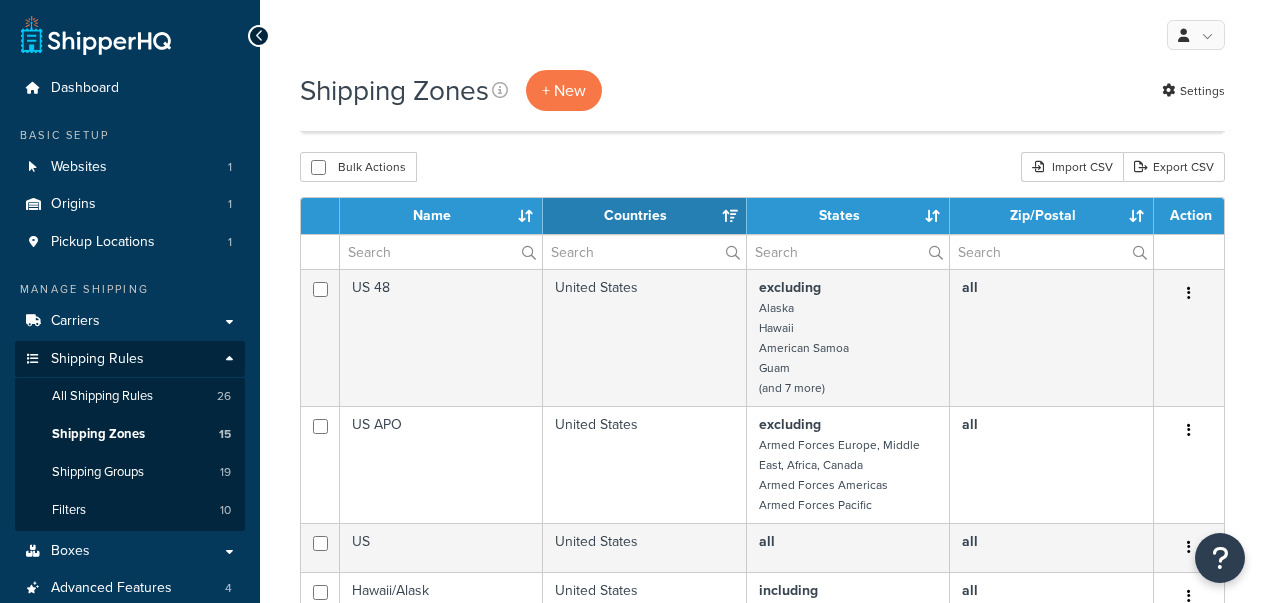 select on "15" 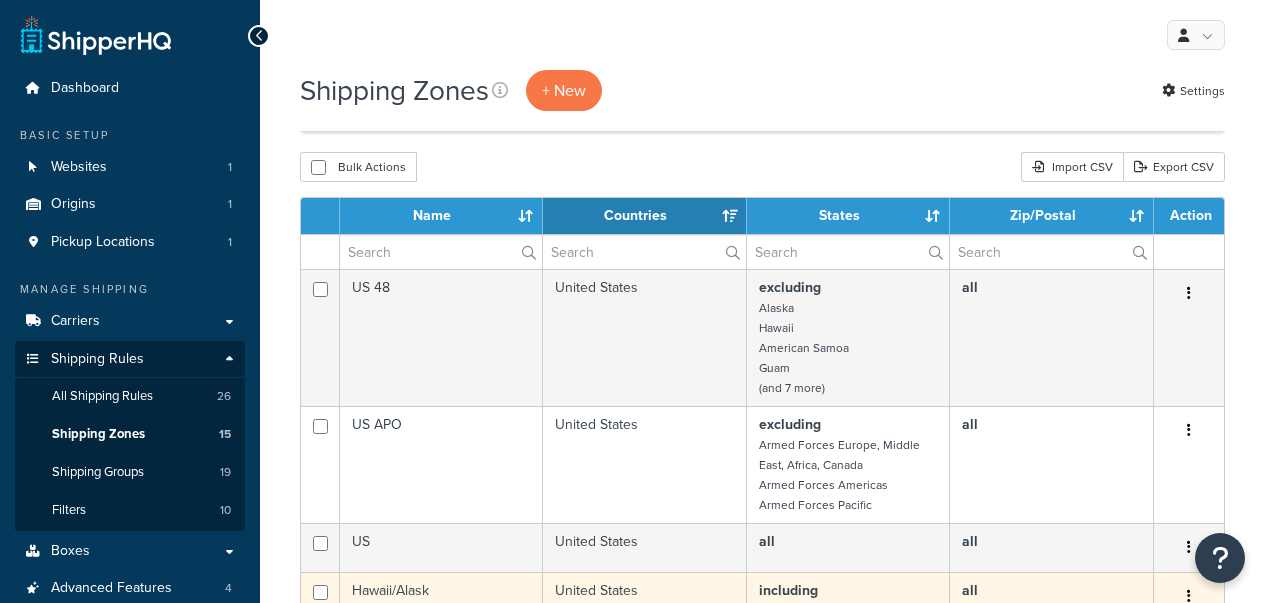 scroll, scrollTop: 300, scrollLeft: 0, axis: vertical 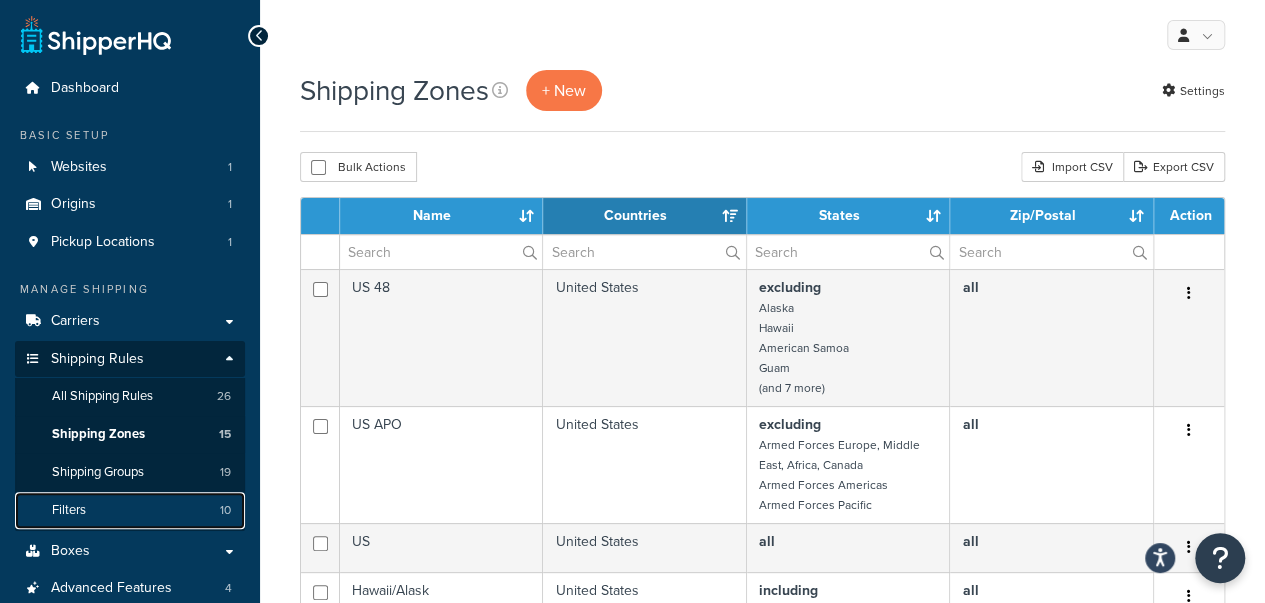 click on "Filters
10" at bounding box center [130, 510] 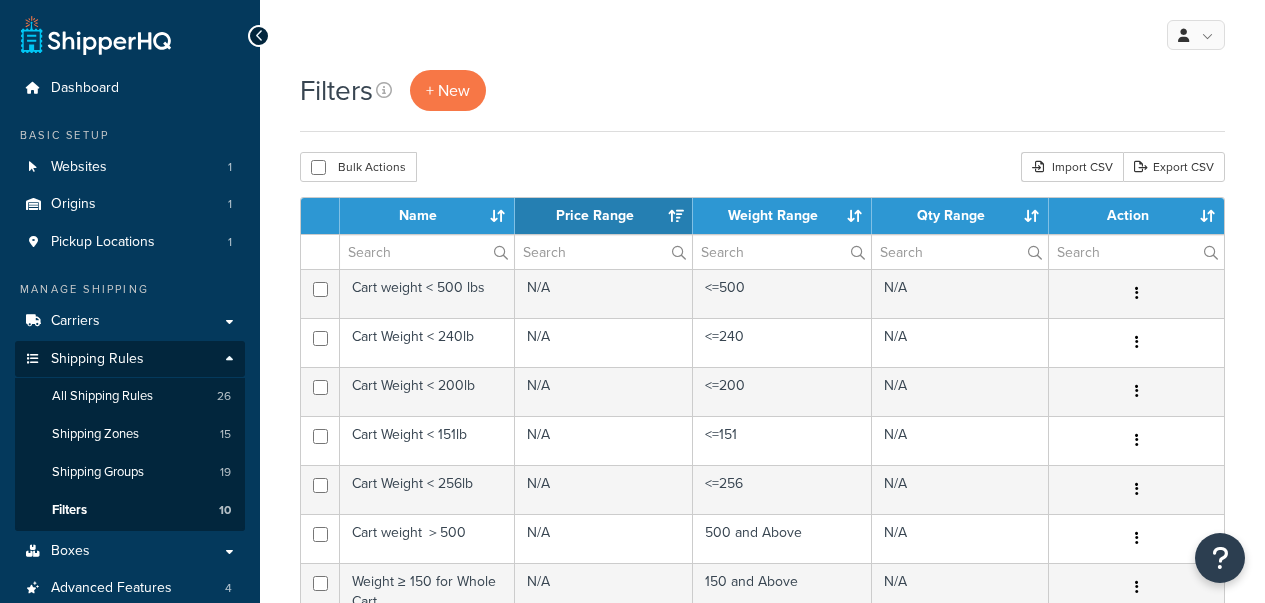 select on "15" 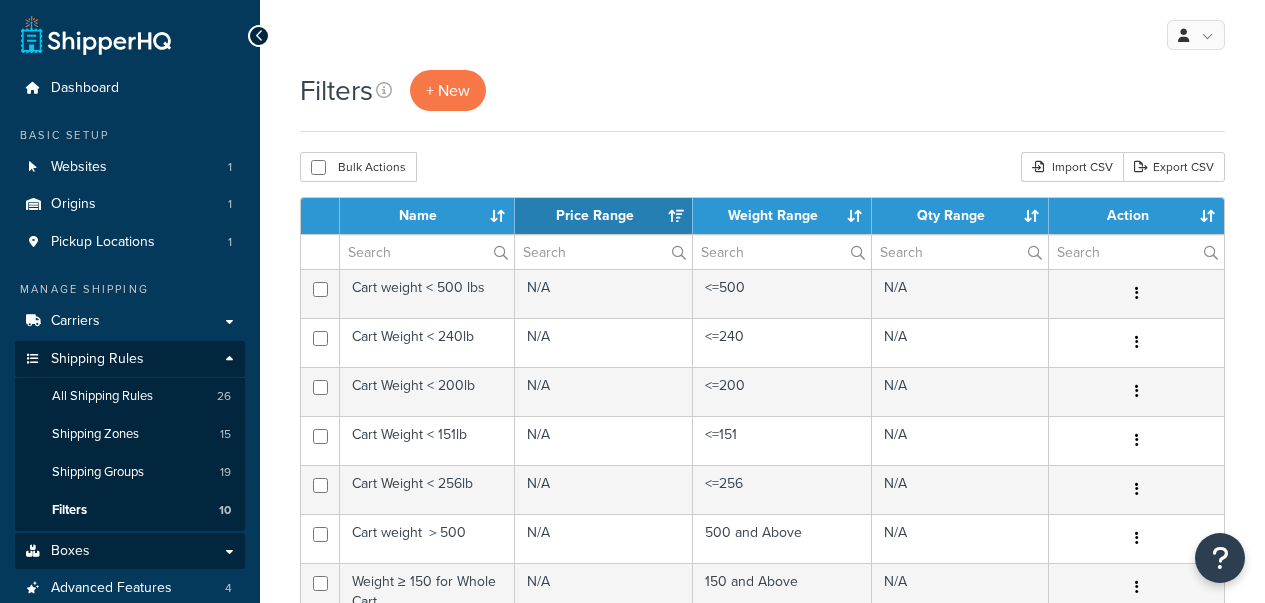 scroll, scrollTop: 0, scrollLeft: 0, axis: both 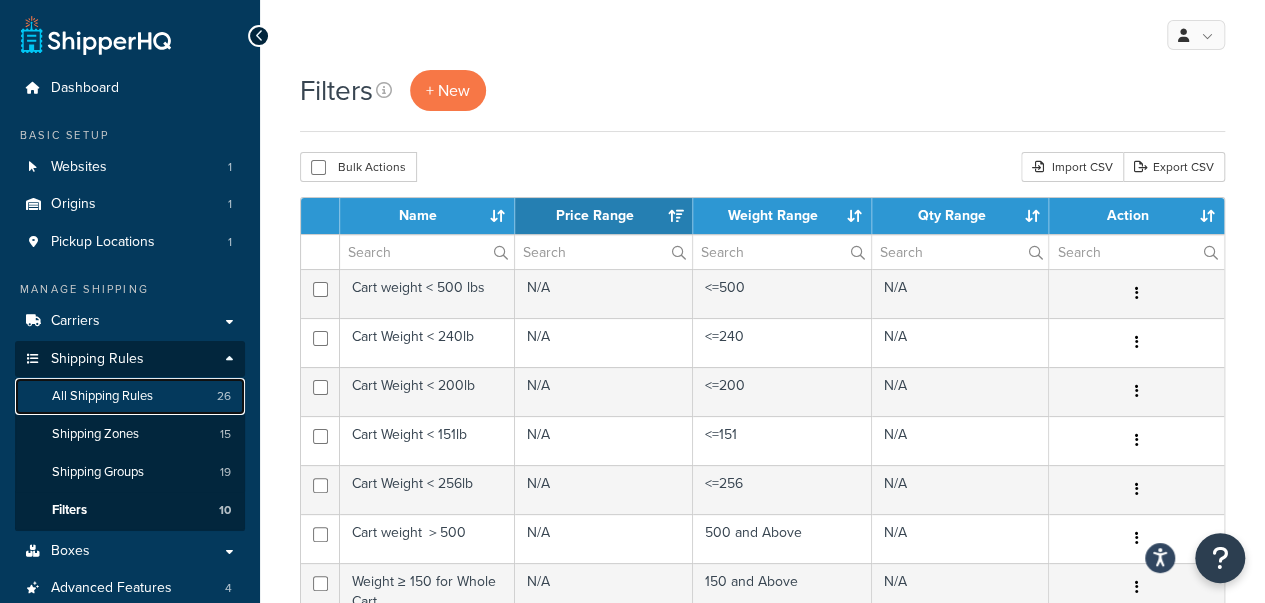 click on "All Shipping Rules
26" at bounding box center [130, 396] 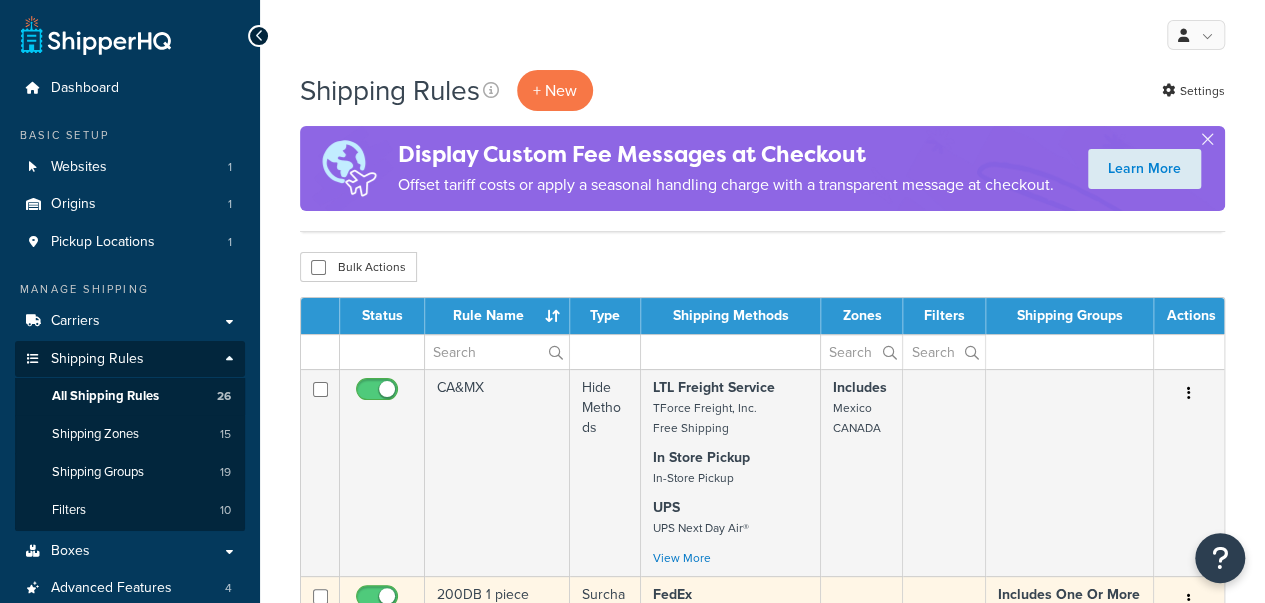 scroll, scrollTop: 400, scrollLeft: 0, axis: vertical 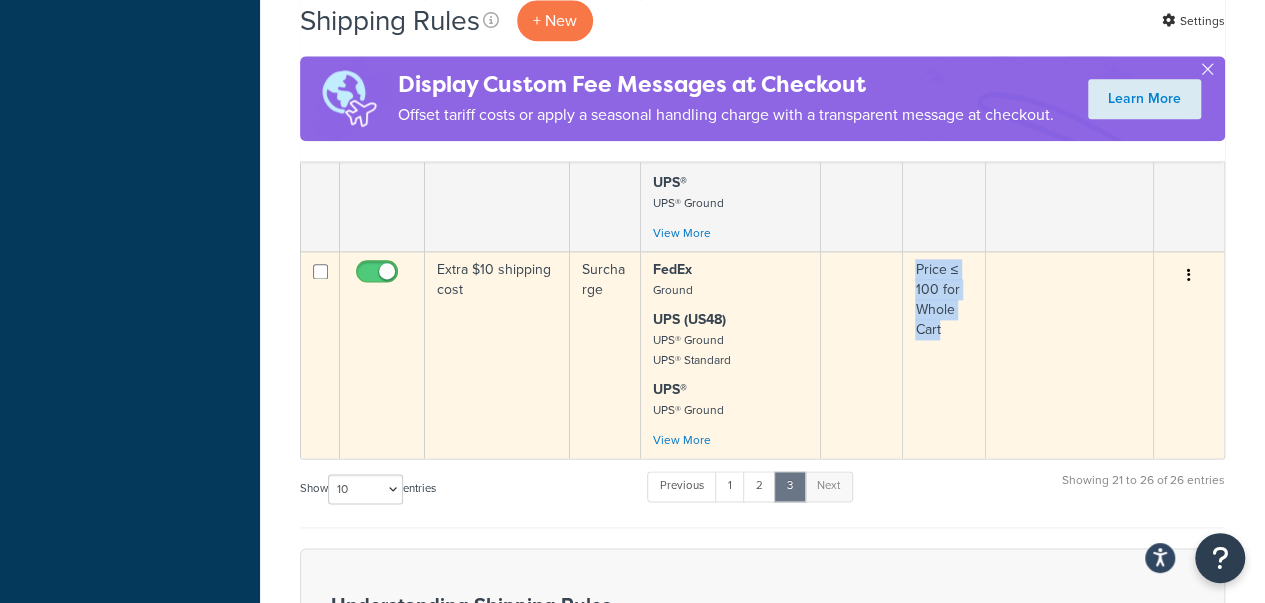 drag, startPoint x: 955, startPoint y: 344, endPoint x: 915, endPoint y: 275, distance: 79.755875 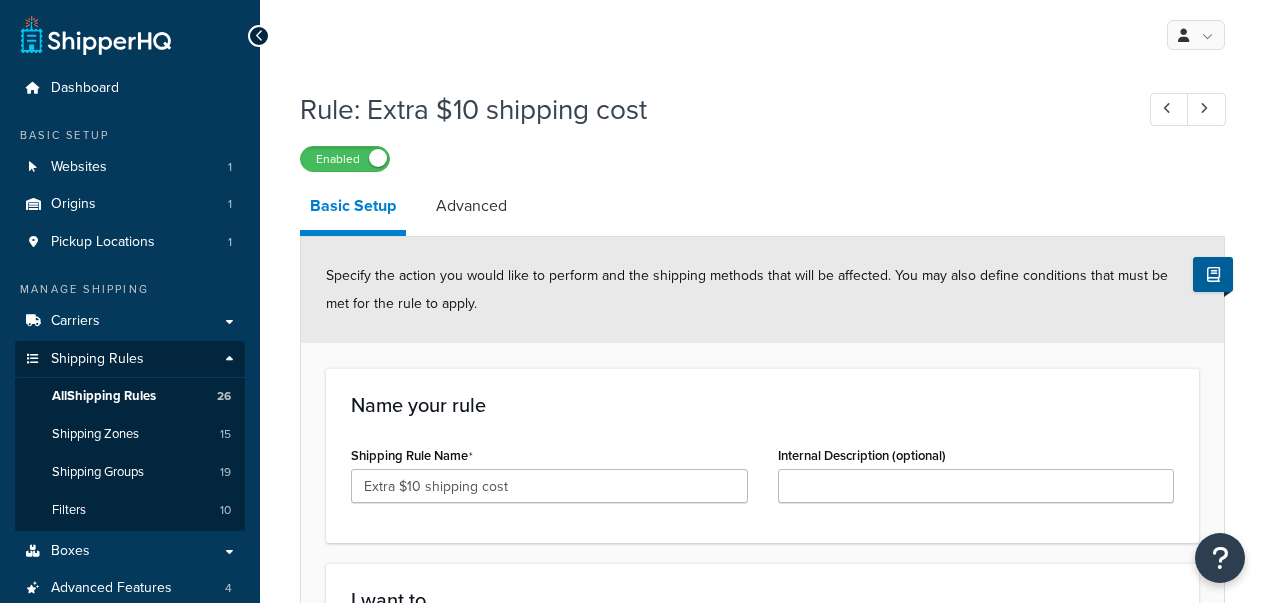 scroll, scrollTop: 0, scrollLeft: 0, axis: both 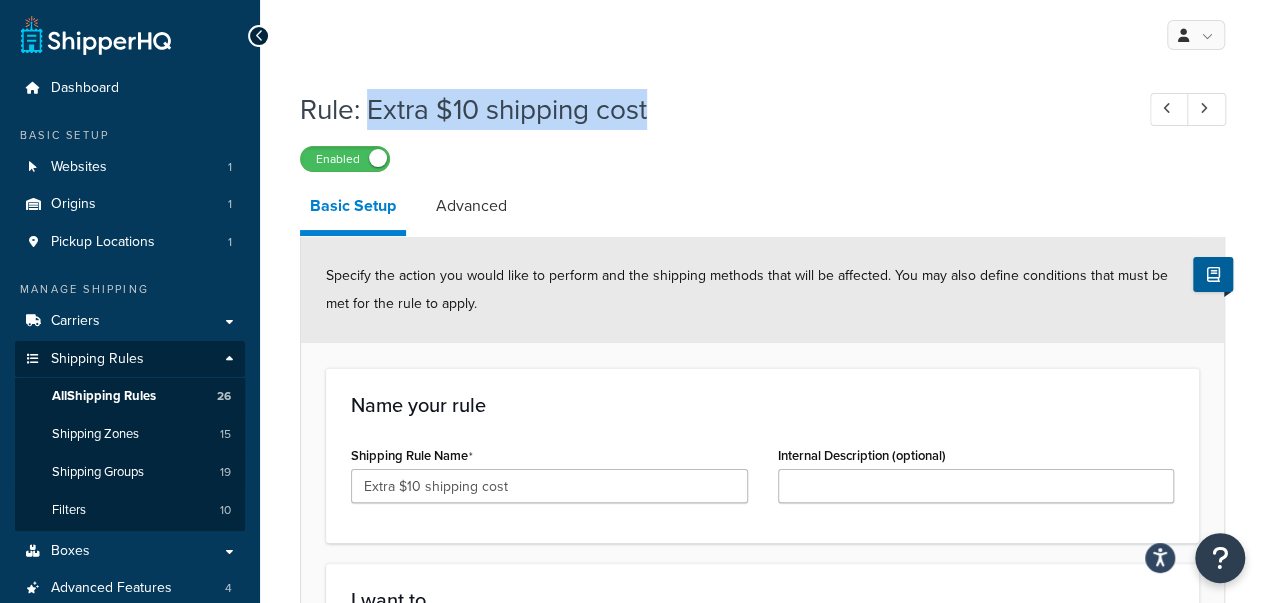 drag, startPoint x: 470, startPoint y: 95, endPoint x: 367, endPoint y: 102, distance: 103.23759 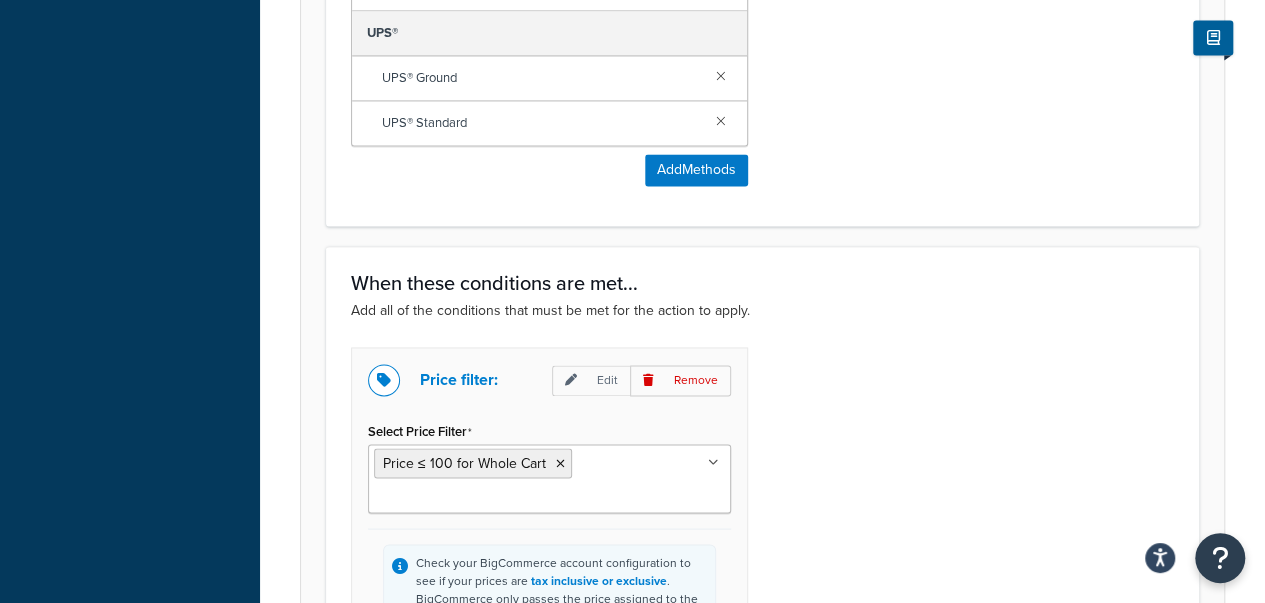 scroll, scrollTop: 1834, scrollLeft: 0, axis: vertical 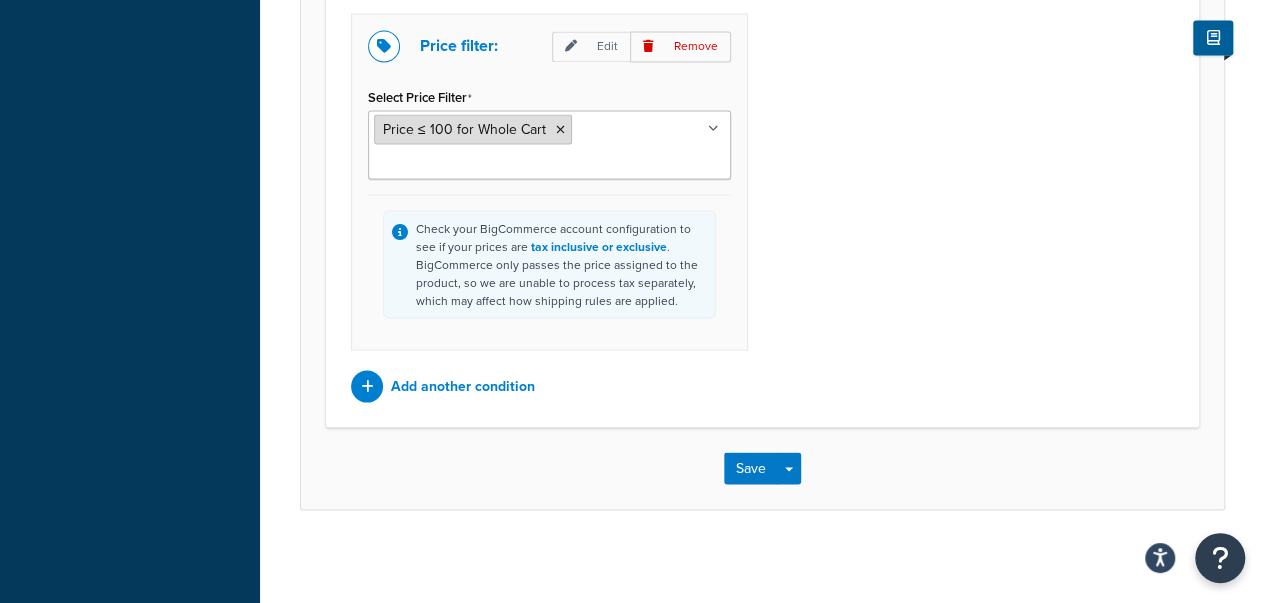drag, startPoint x: 546, startPoint y: 121, endPoint x: 411, endPoint y: 119, distance: 135.01482 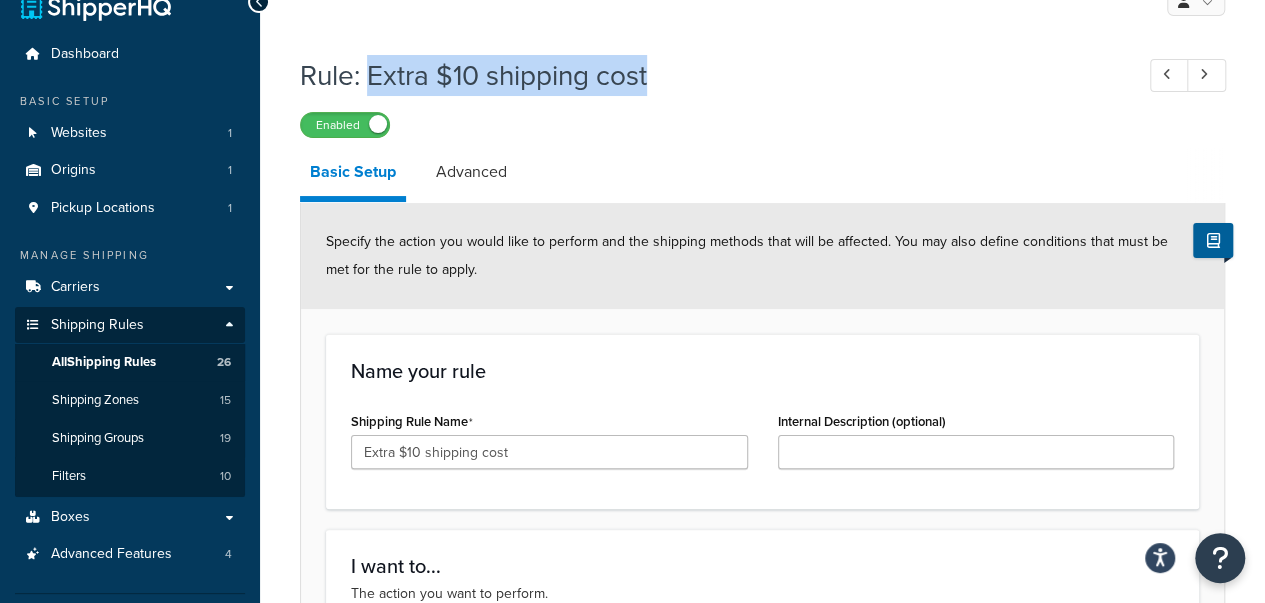 scroll, scrollTop: 0, scrollLeft: 0, axis: both 